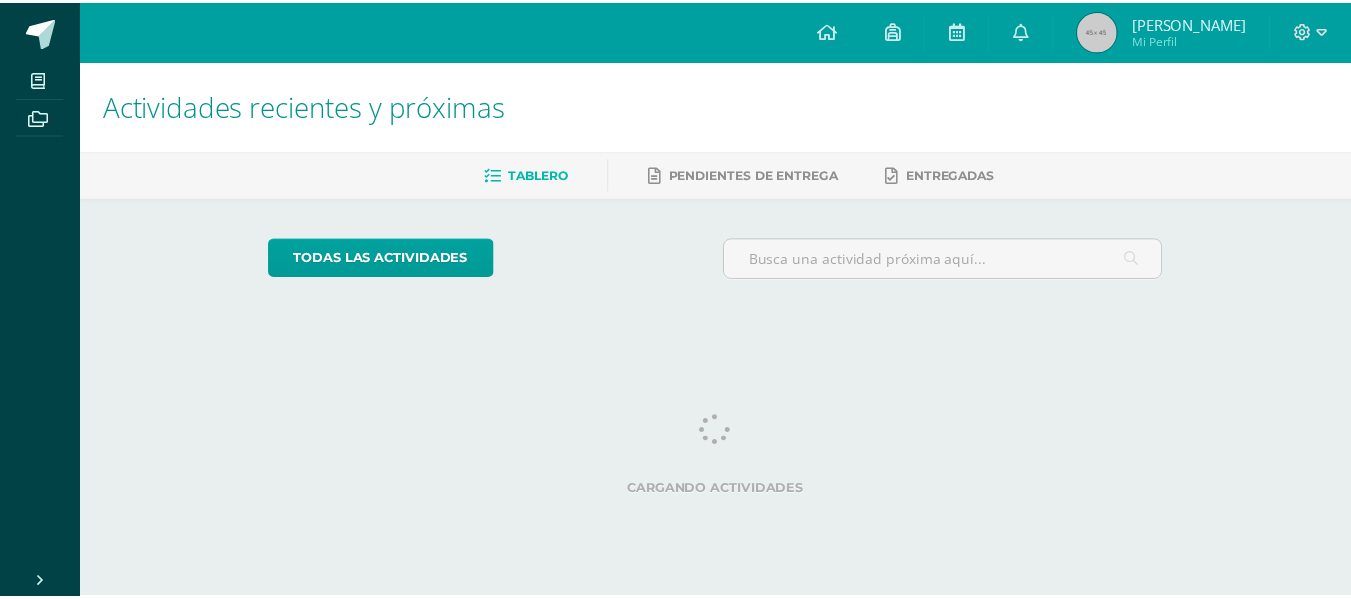 scroll, scrollTop: 0, scrollLeft: 0, axis: both 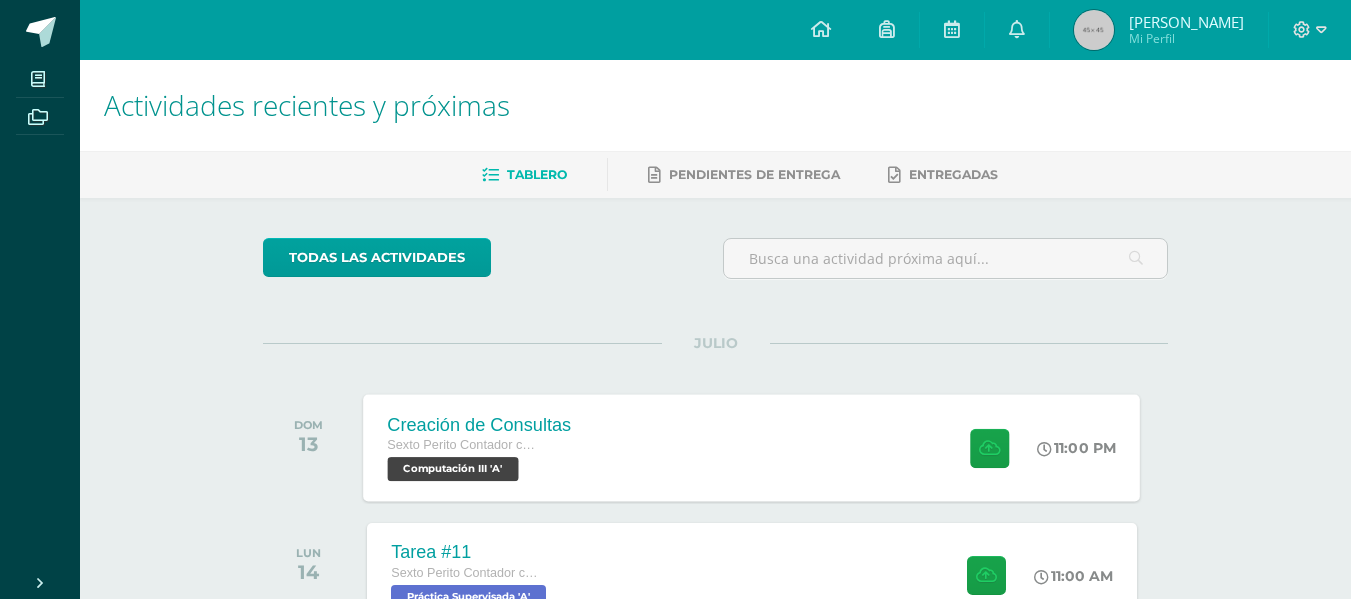 click on "Sexto Perito Contador con Orientación en Computación" at bounding box center [464, 445] 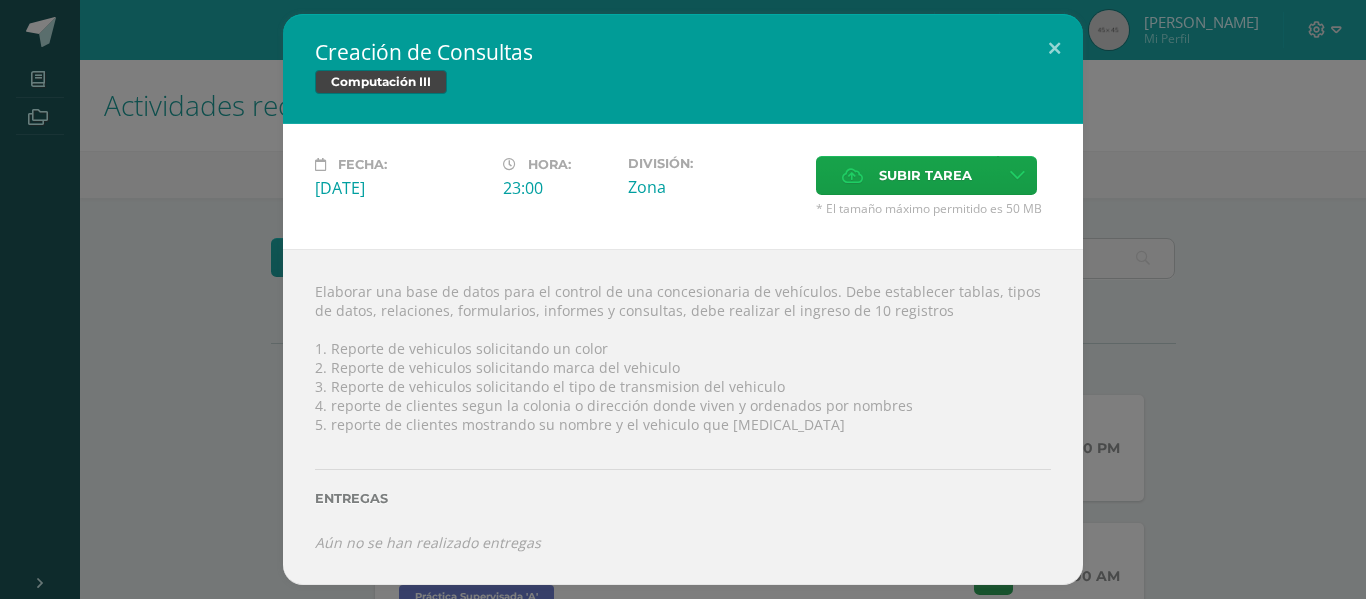 click on "Creación de Consultas
Computación III
Fecha:
[DATE][PERSON_NAME]:
23:00
División:
Subir tarea
?" at bounding box center (683, 299) 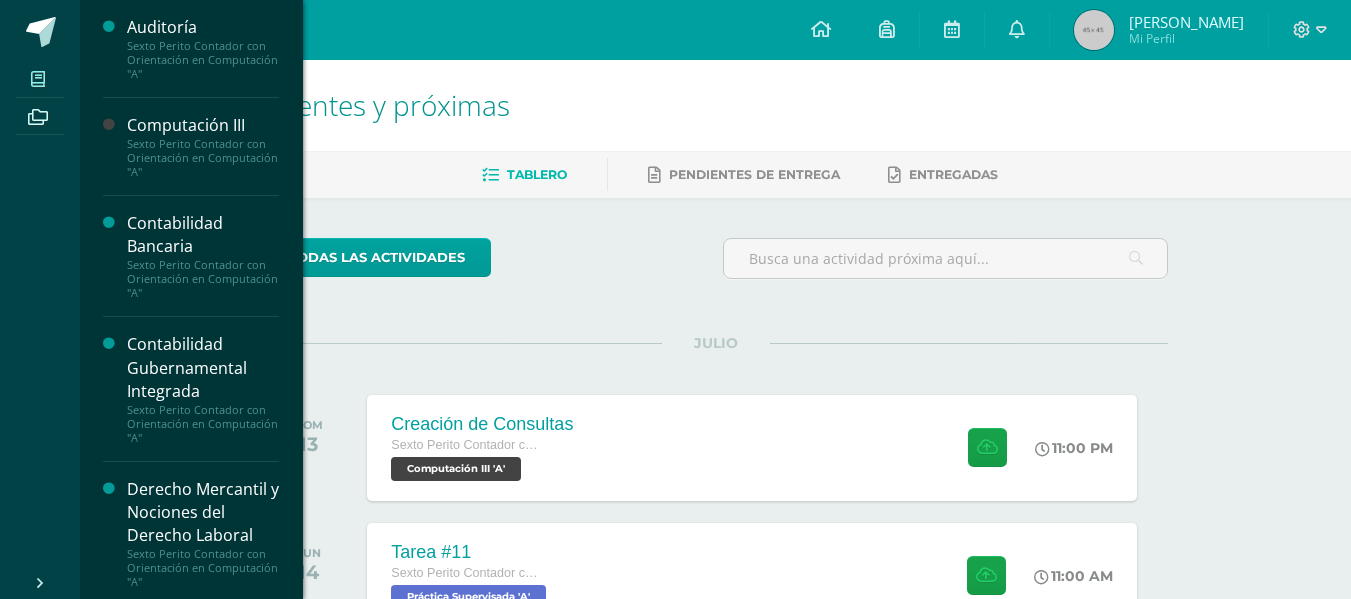 click at bounding box center (38, 78) 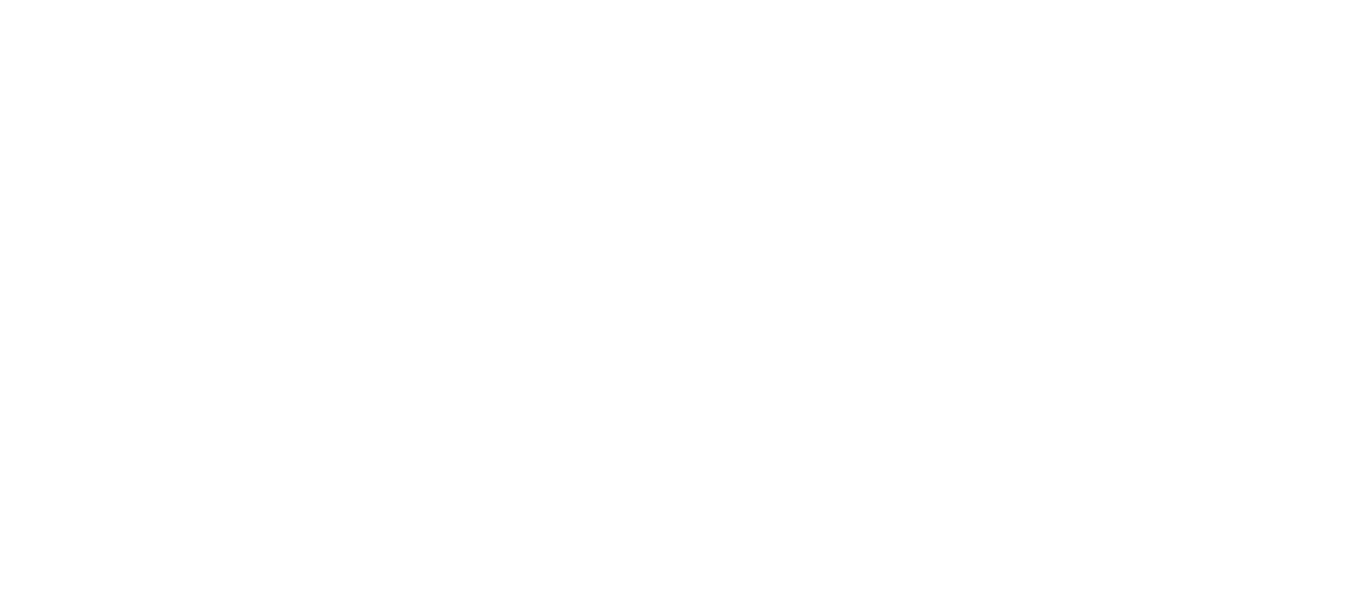 scroll, scrollTop: 0, scrollLeft: 0, axis: both 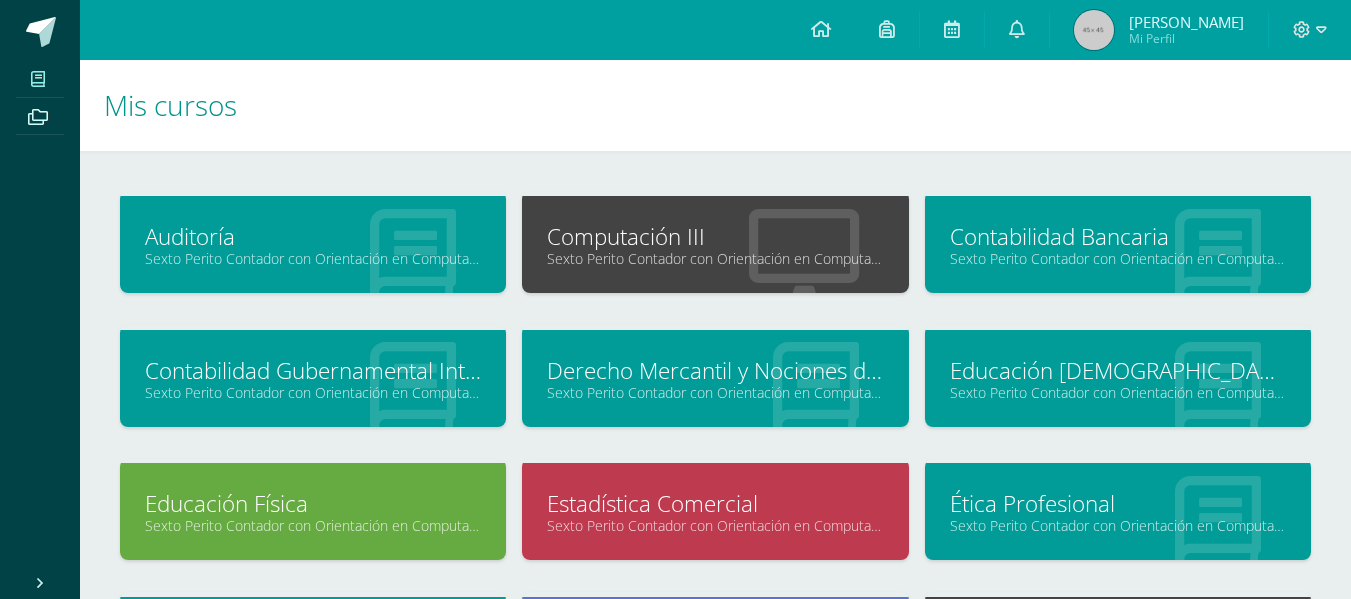 click on "Computación III" at bounding box center (715, 236) 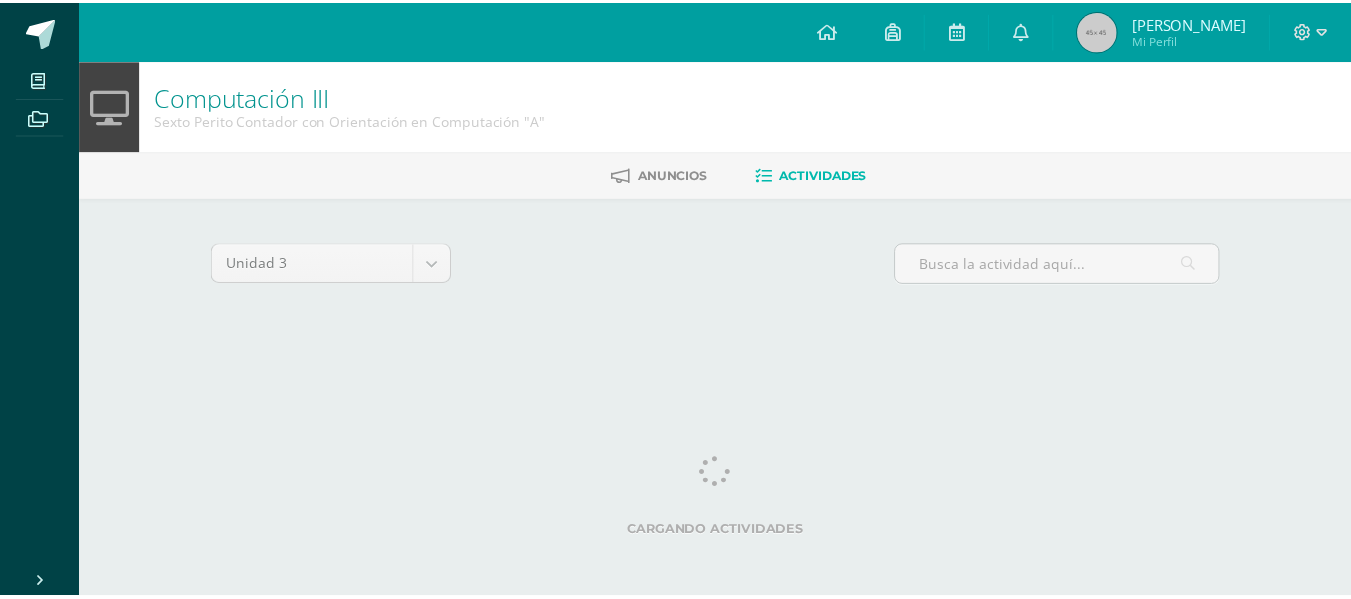 scroll, scrollTop: 0, scrollLeft: 0, axis: both 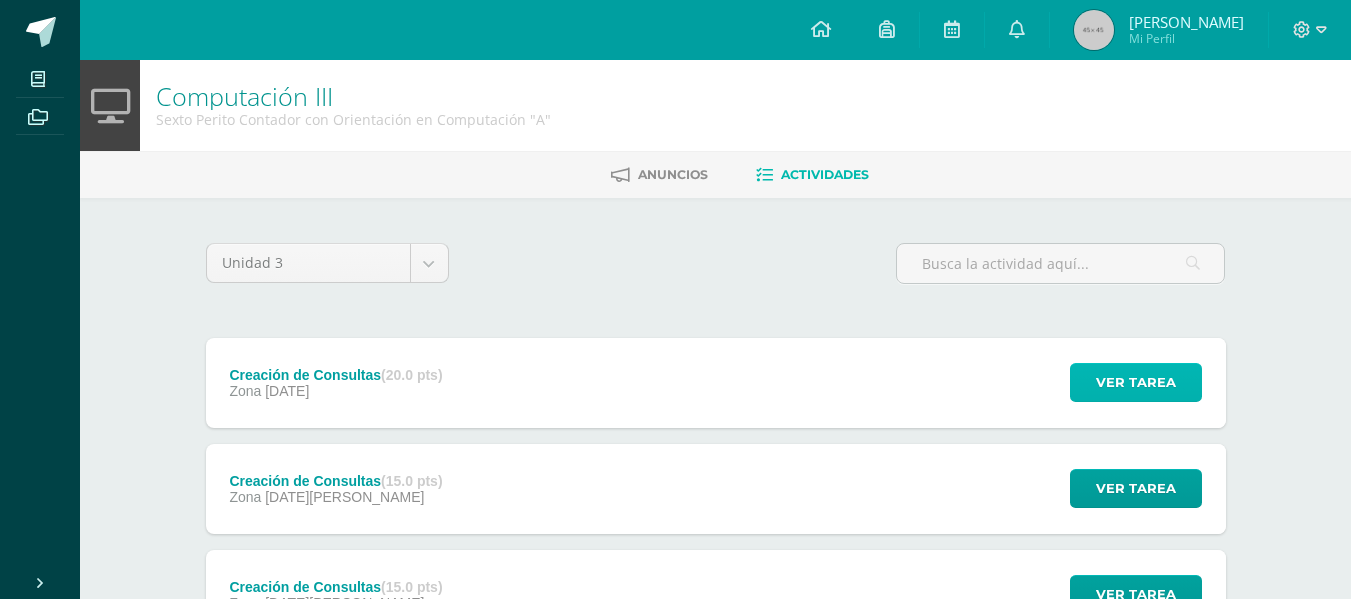 click on "Ver tarea" at bounding box center [1136, 382] 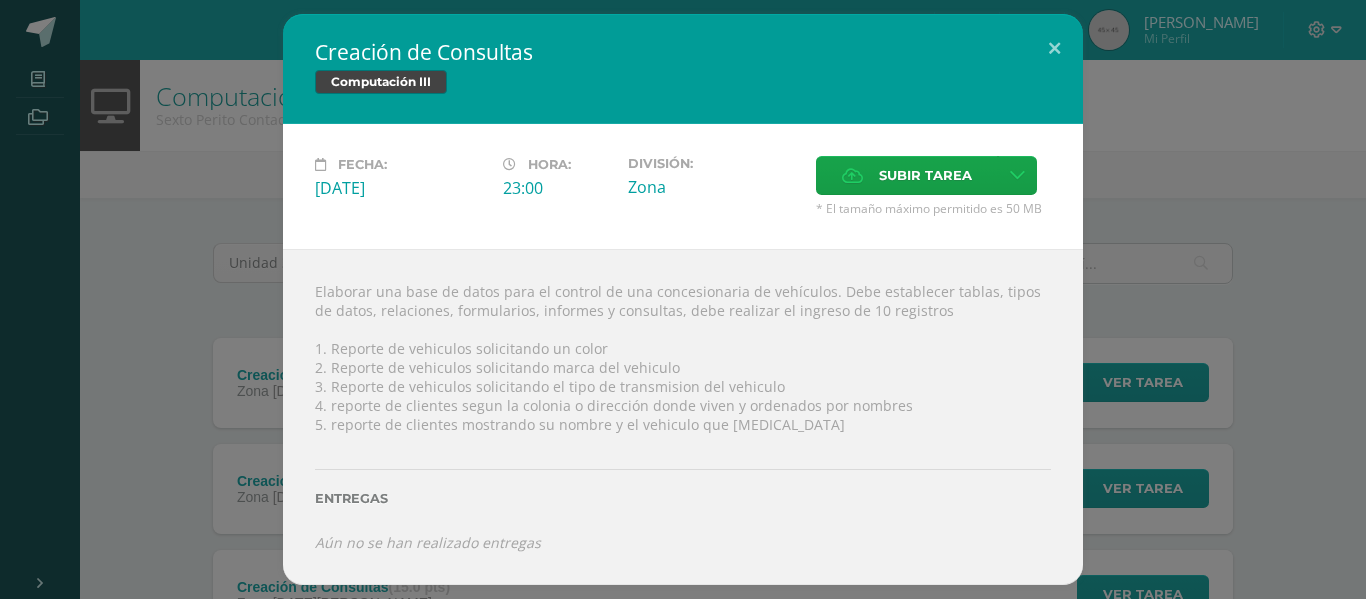 click on "Creación de Consultas
Computación III
Fecha:
[DATE][PERSON_NAME]:
23:00
División:
Subir tarea
?" at bounding box center (683, 299) 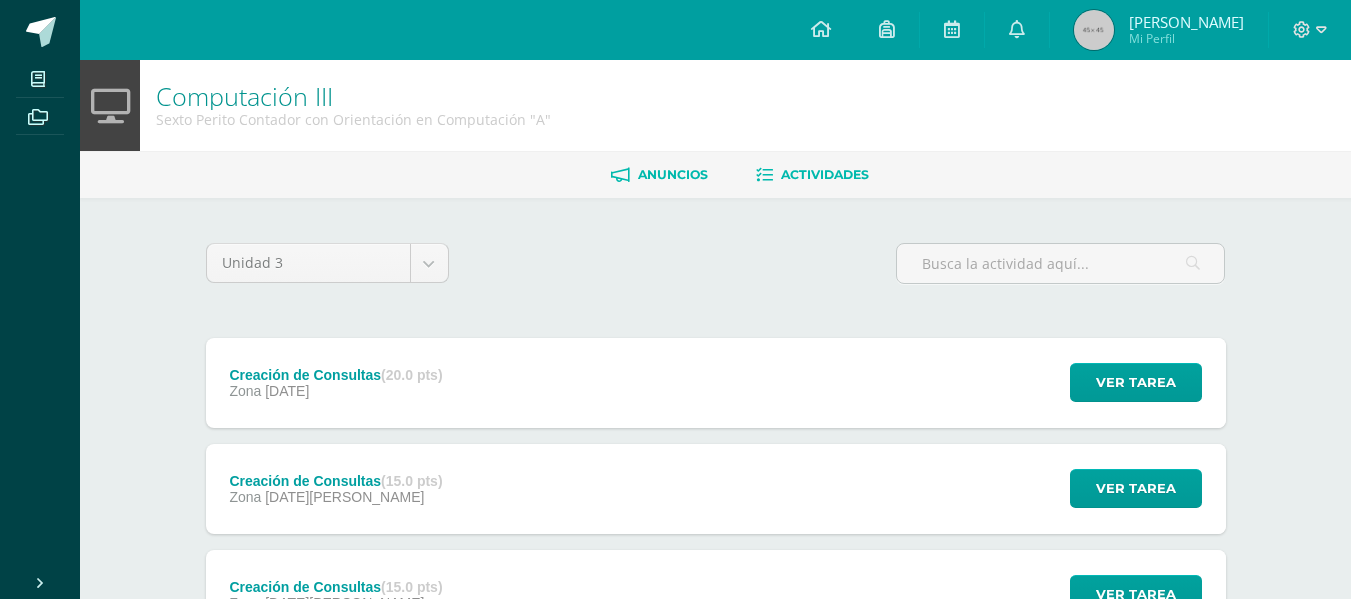 click on "Anuncios" at bounding box center (673, 174) 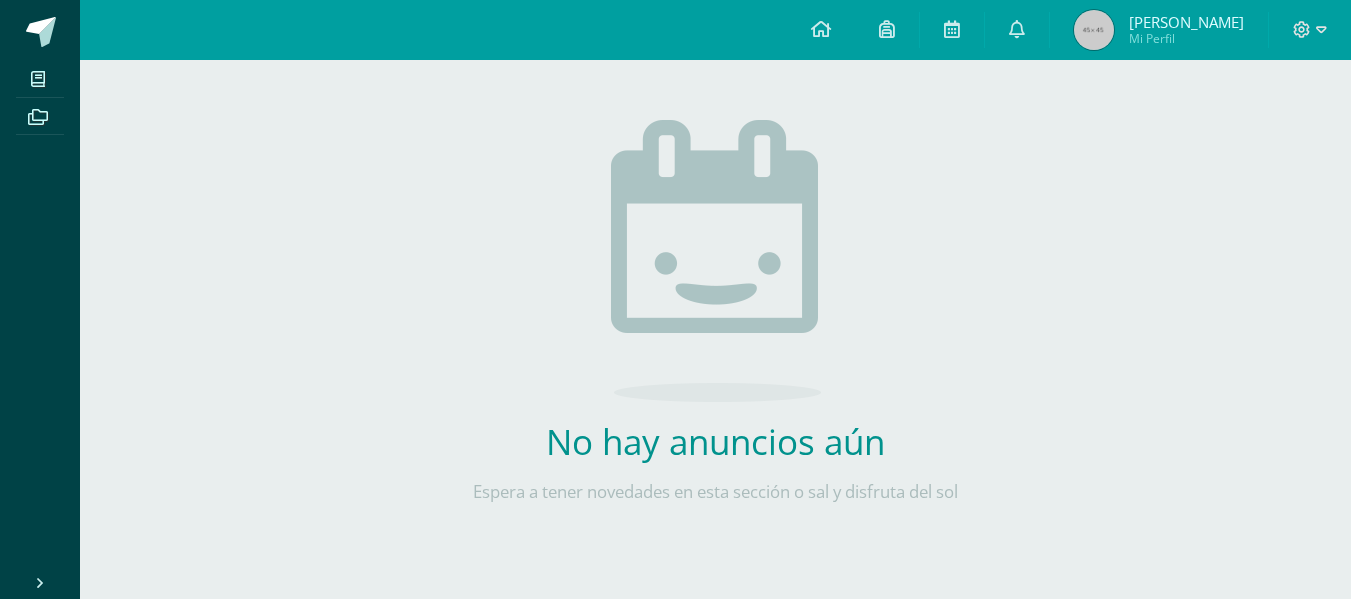 scroll, scrollTop: 242, scrollLeft: 0, axis: vertical 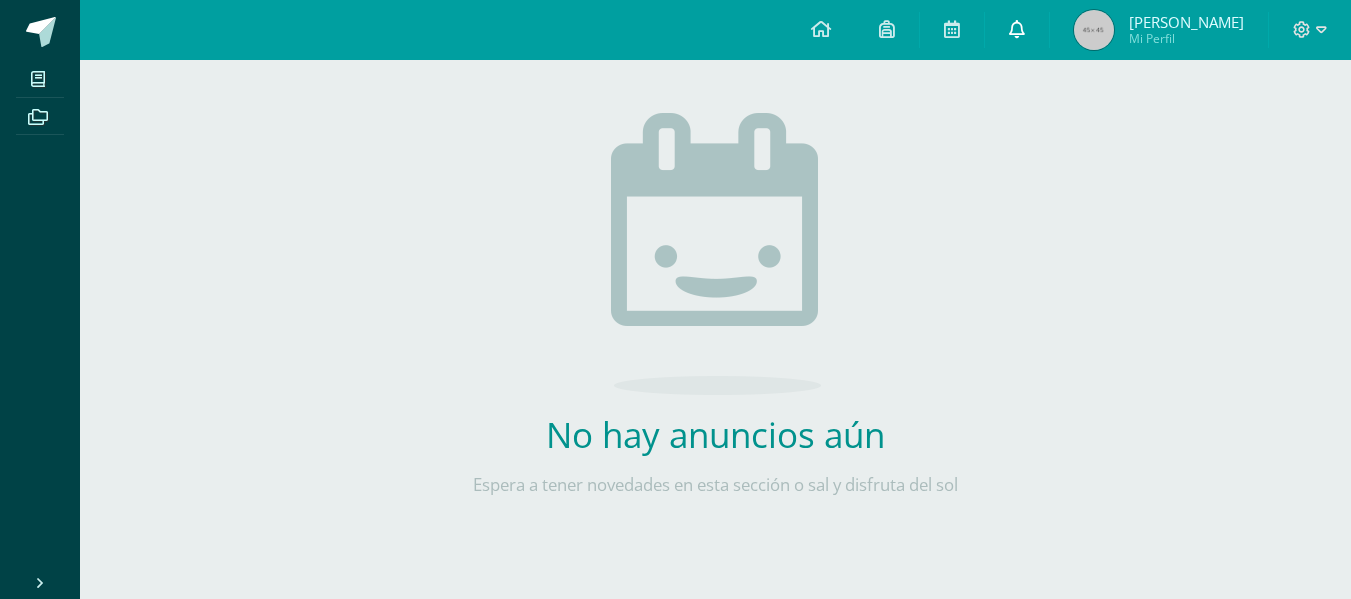 click at bounding box center (1017, 30) 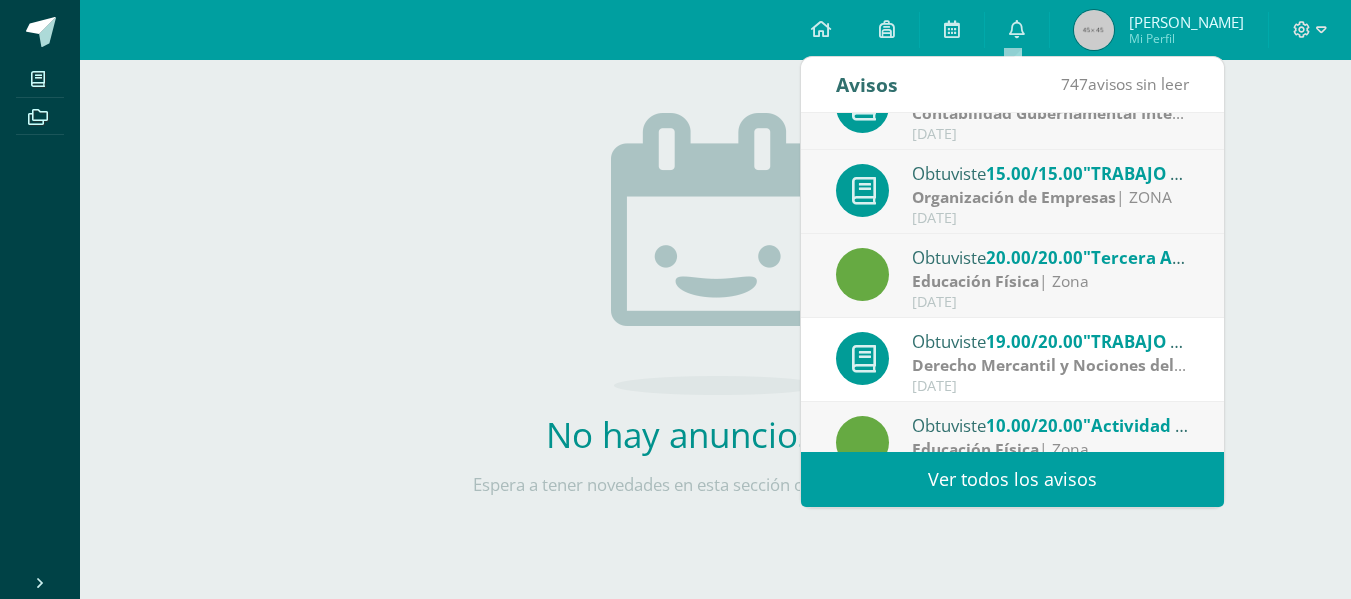 scroll, scrollTop: 333, scrollLeft: 0, axis: vertical 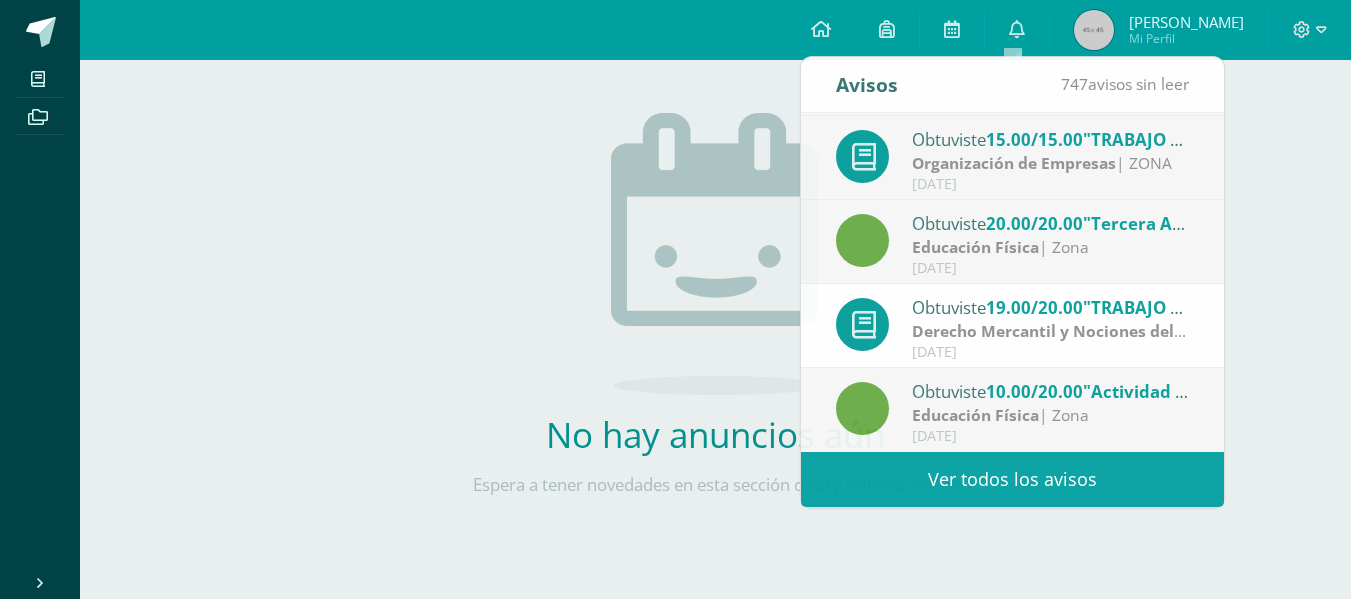click on "No hay anuncios aún Espera a tener novedades en esta sección o sal y disfruta del sol" at bounding box center (716, 316) 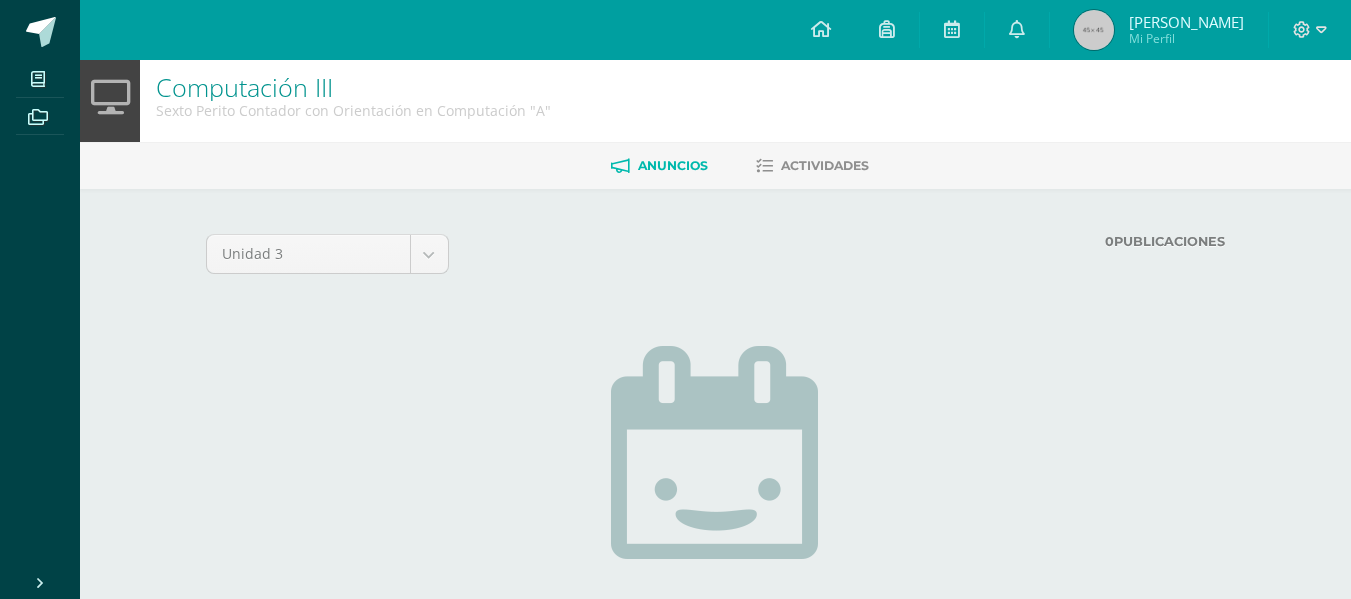 scroll, scrollTop: 0, scrollLeft: 0, axis: both 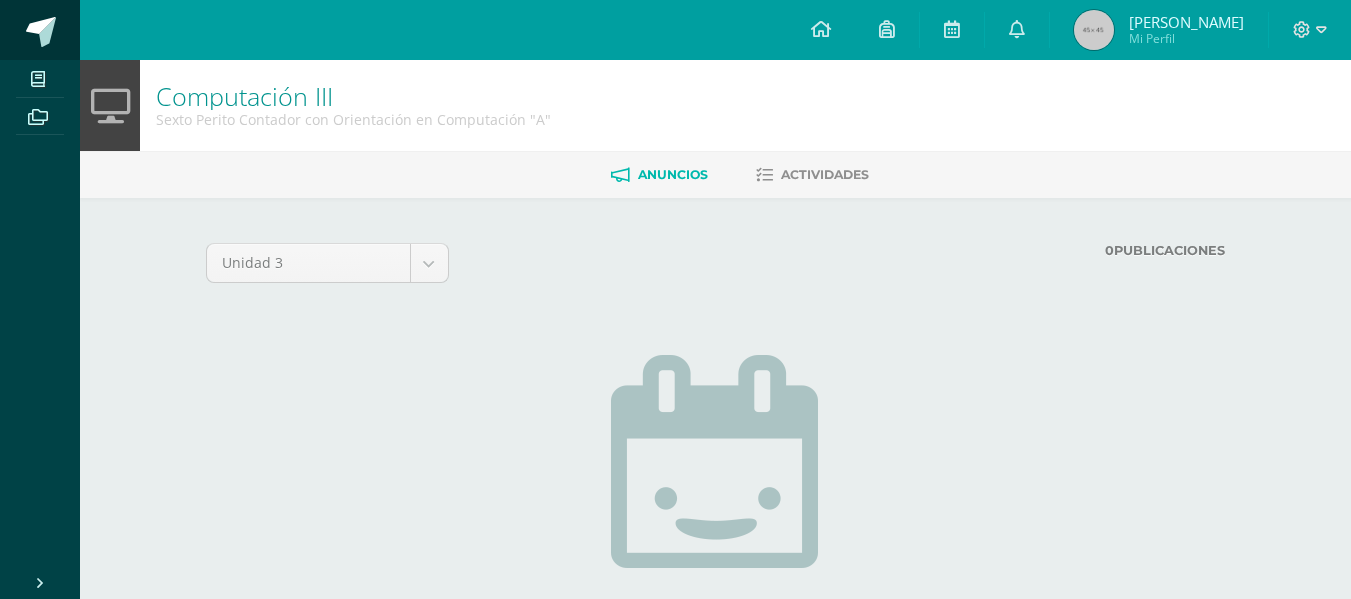 click at bounding box center (41, 32) 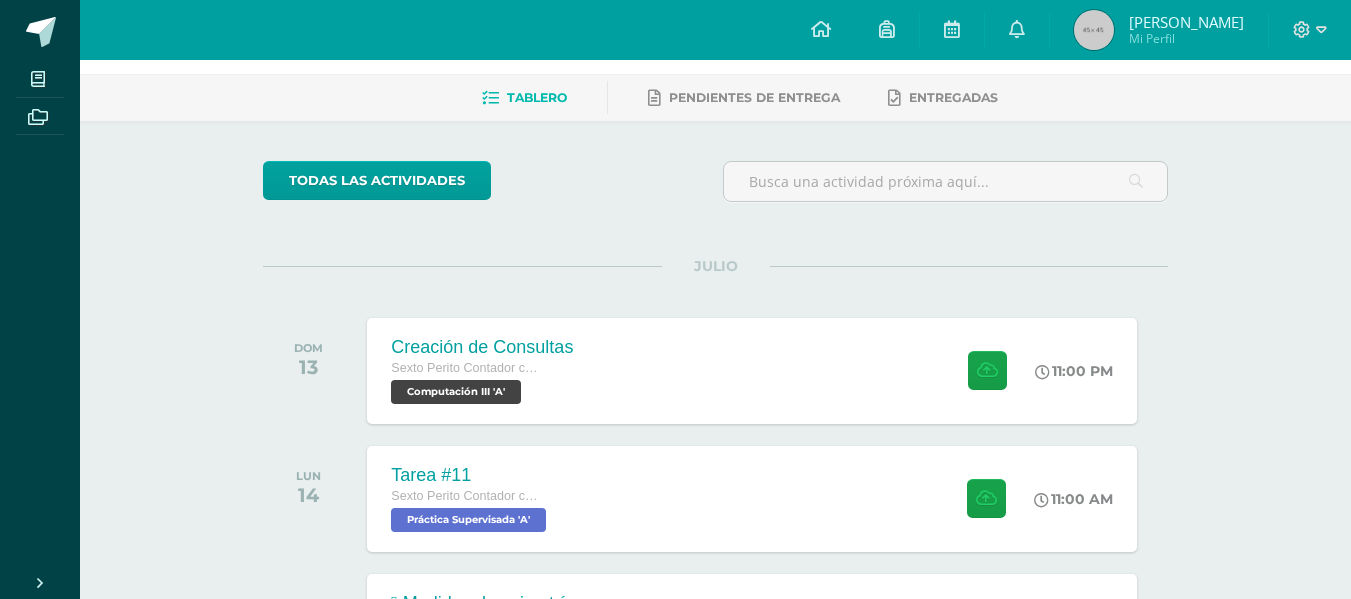 scroll, scrollTop: 100, scrollLeft: 0, axis: vertical 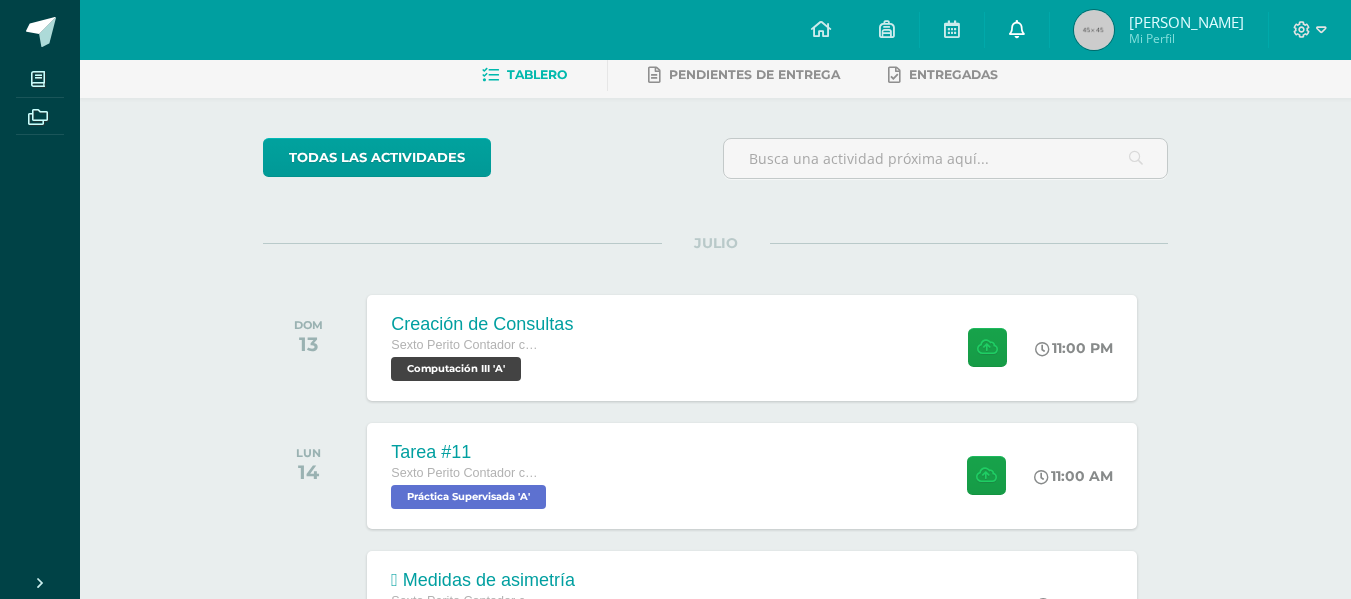 click at bounding box center (1017, 29) 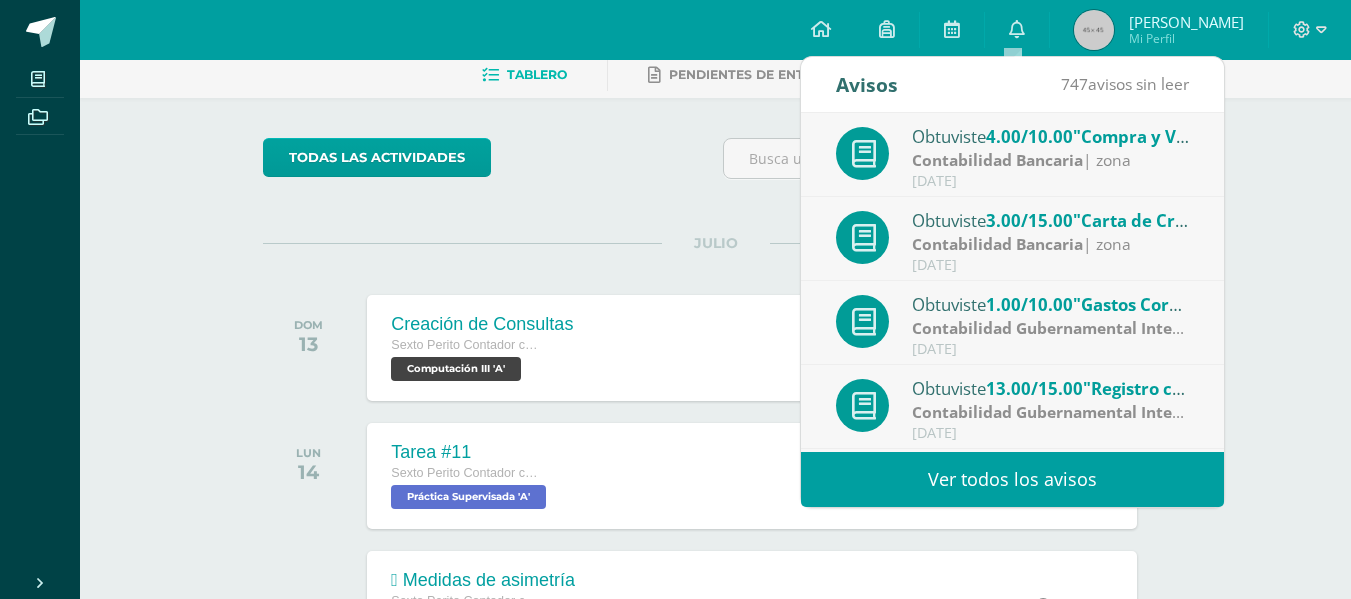 click on "Ver todos los avisos" at bounding box center [1012, 479] 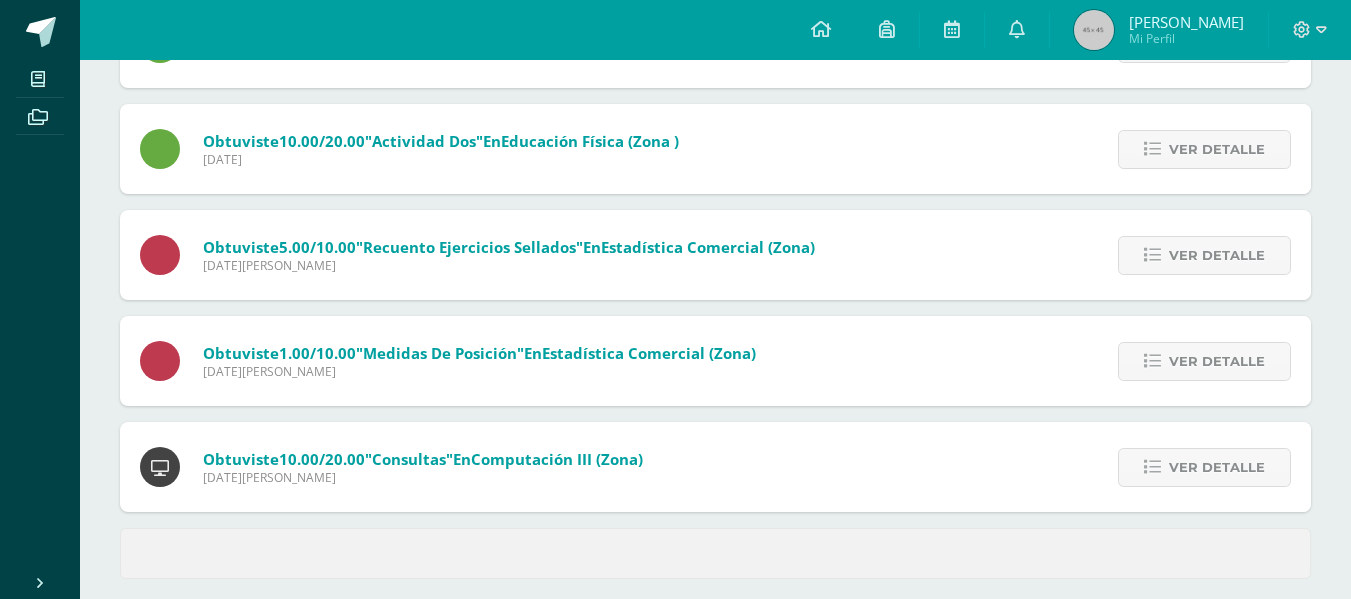 scroll, scrollTop: 860, scrollLeft: 0, axis: vertical 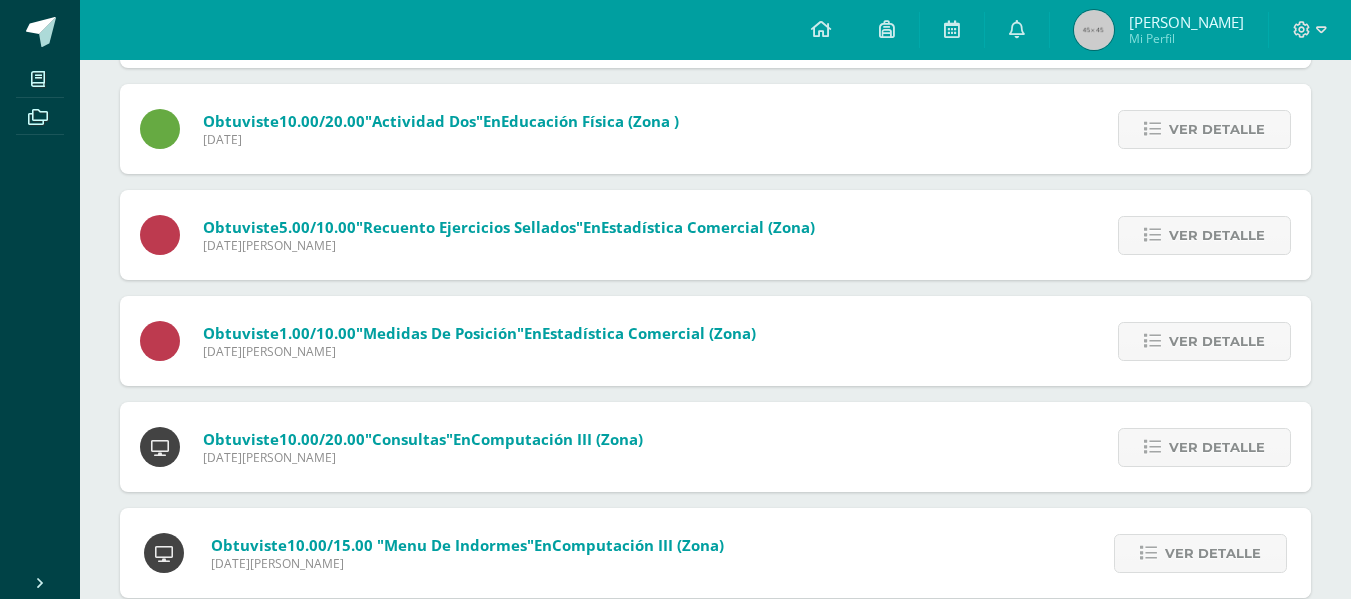 click on "Obtuviste
10.00/20.00  "Consultas"
en
Computación III (Zona)
[DATE][PERSON_NAME]
Ver detalle
Obtuviste
10.00/20.00  "Consultas"
en
Computación III" at bounding box center (715, 447) 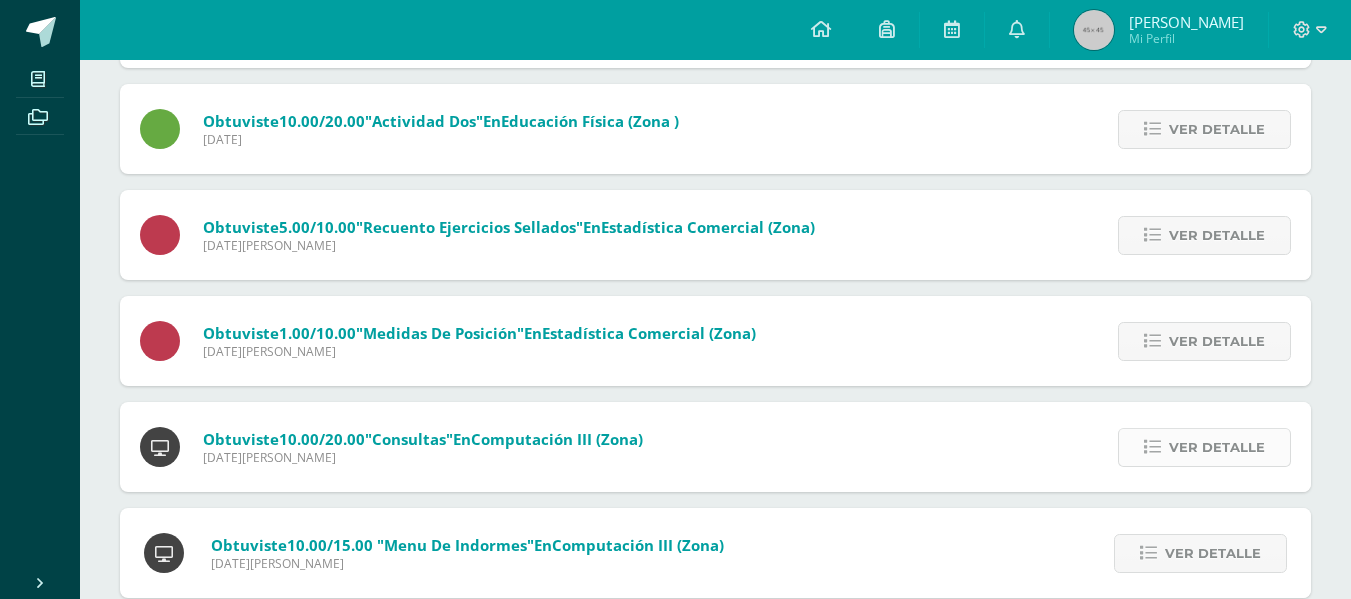 click on "Ver detalle" at bounding box center (1217, 447) 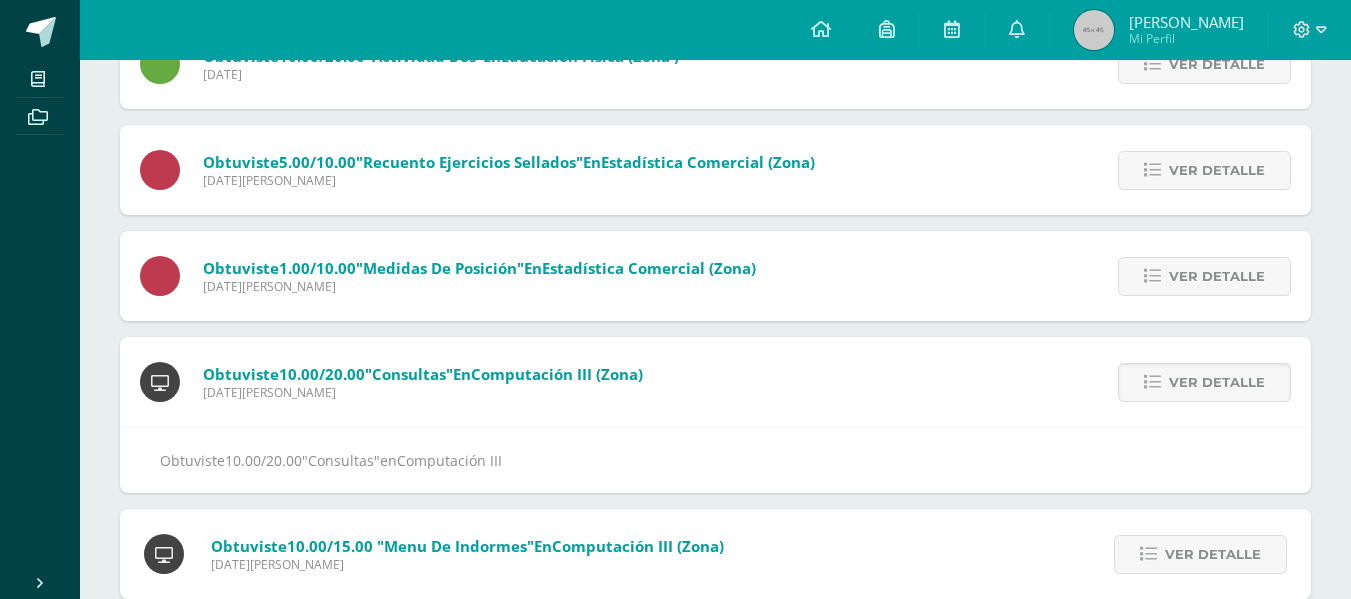 scroll, scrollTop: 960, scrollLeft: 0, axis: vertical 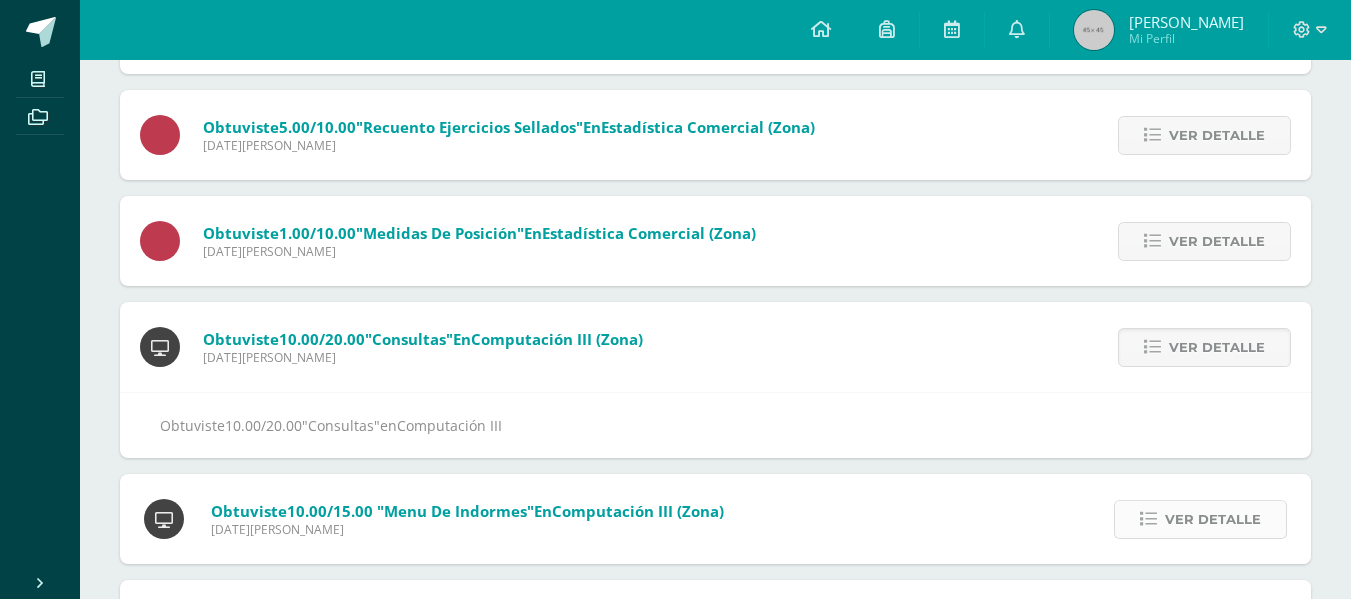 click on "Ver detalle" at bounding box center [1213, 519] 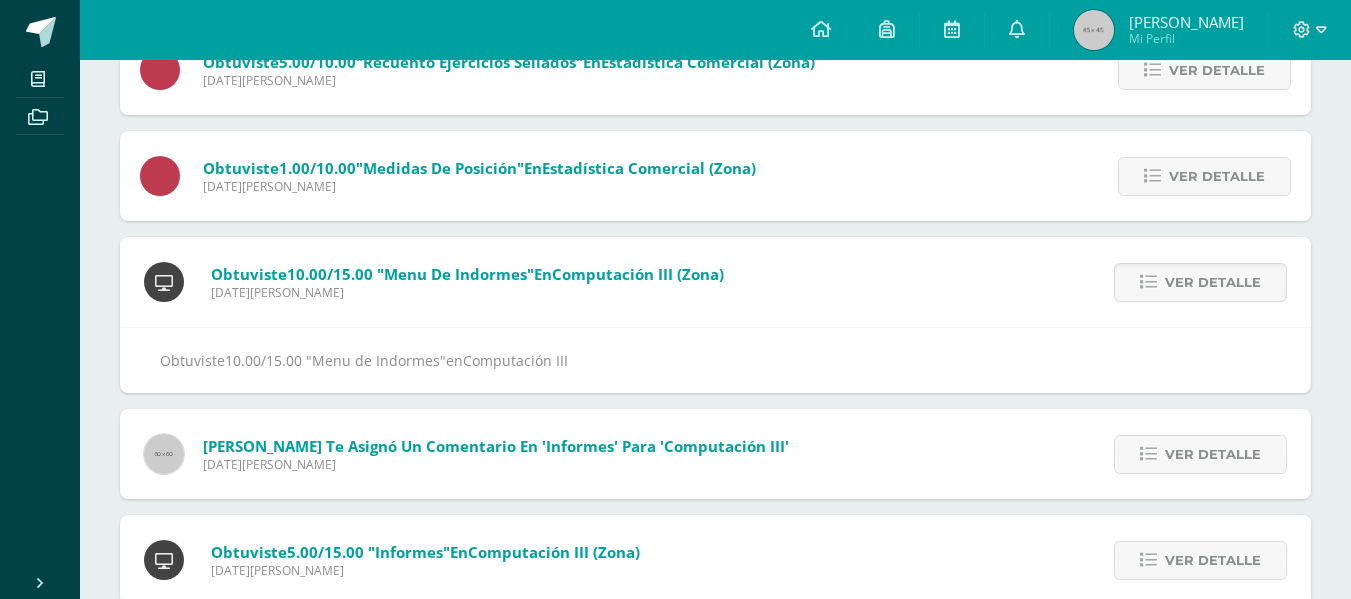 scroll, scrollTop: 1060, scrollLeft: 0, axis: vertical 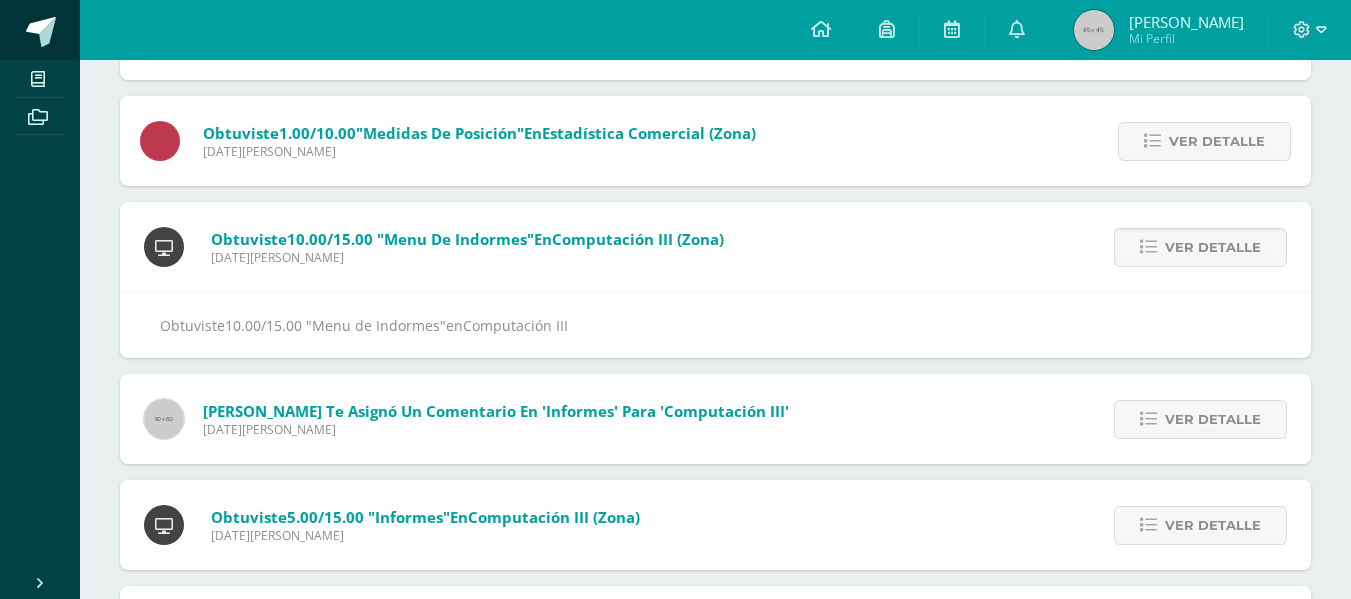 click at bounding box center (40, 30) 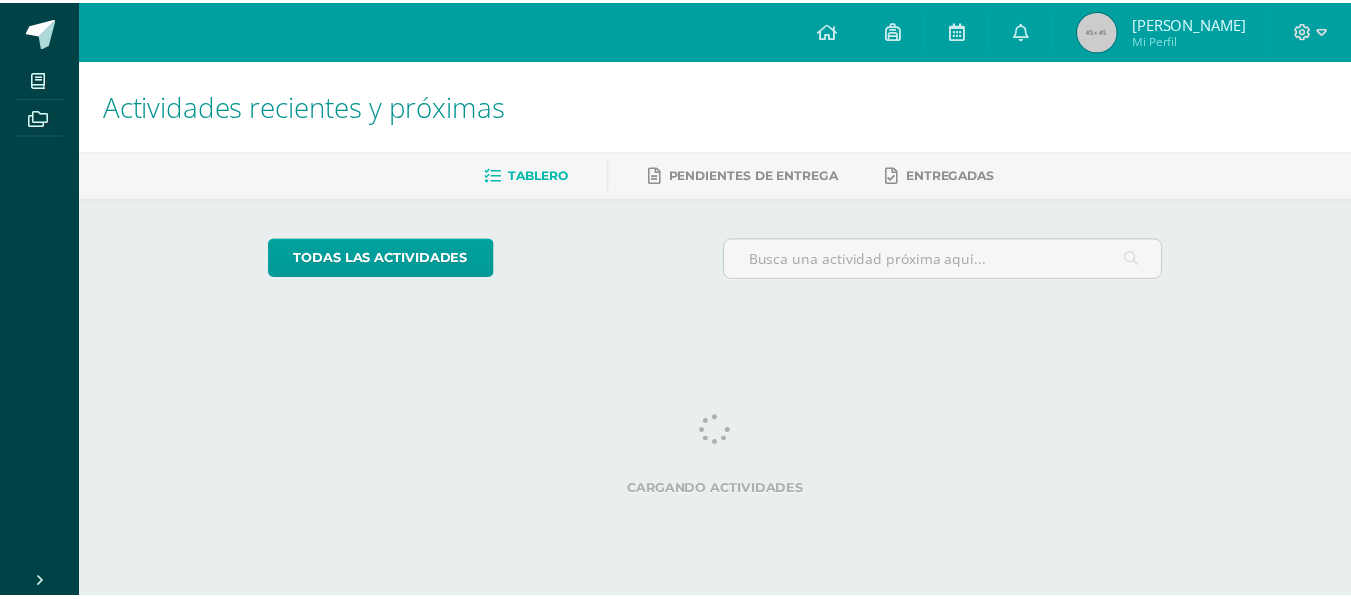 scroll, scrollTop: 0, scrollLeft: 0, axis: both 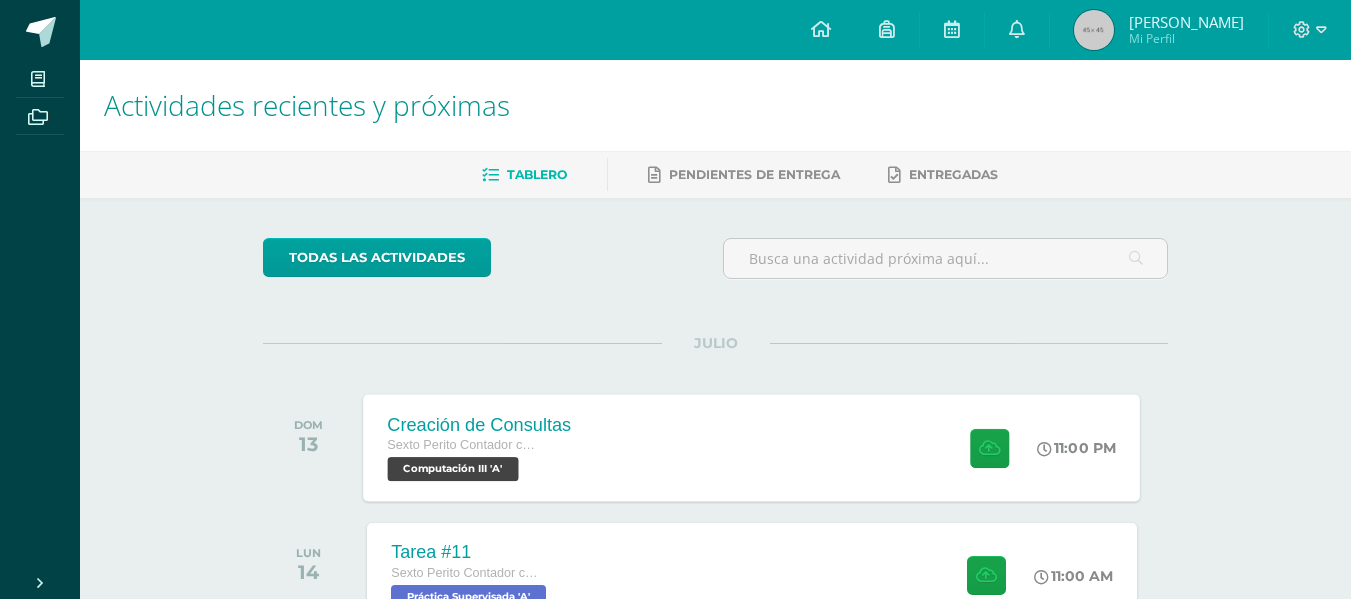 click on "Creación de Consultas
Sexto Perito Contador con Orientación en Computación
Computación III 'A'
11:00 PM
Creación de Consultas
Computación III" at bounding box center [752, 447] 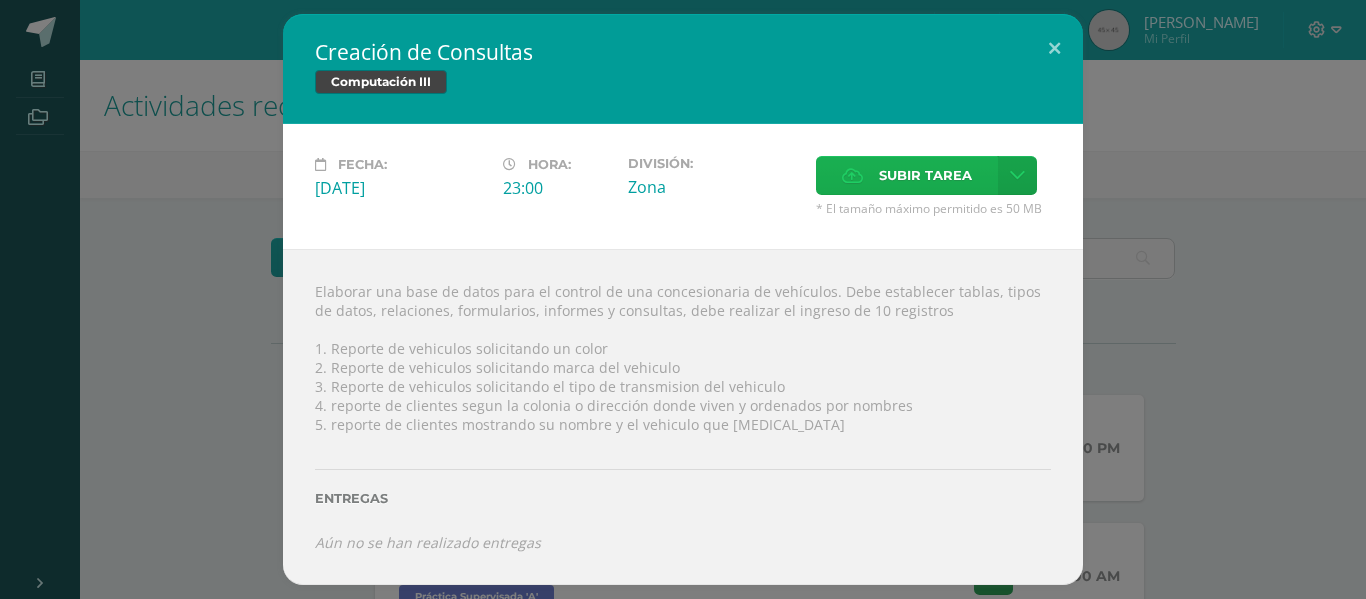 click at bounding box center (852, 175) 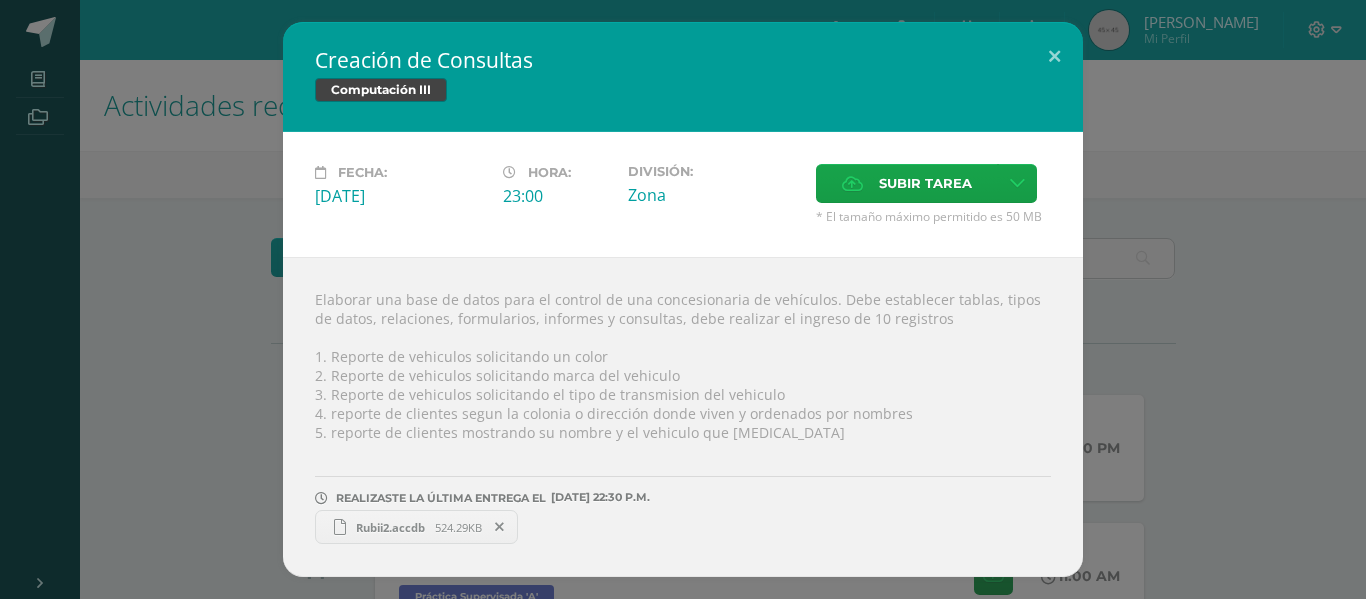 click on "Creación de Consultas
Computación III
Fecha:
Domingo 13 de Julio
Hora:
23:00
División:
Subir tarea
?" at bounding box center (683, 299) 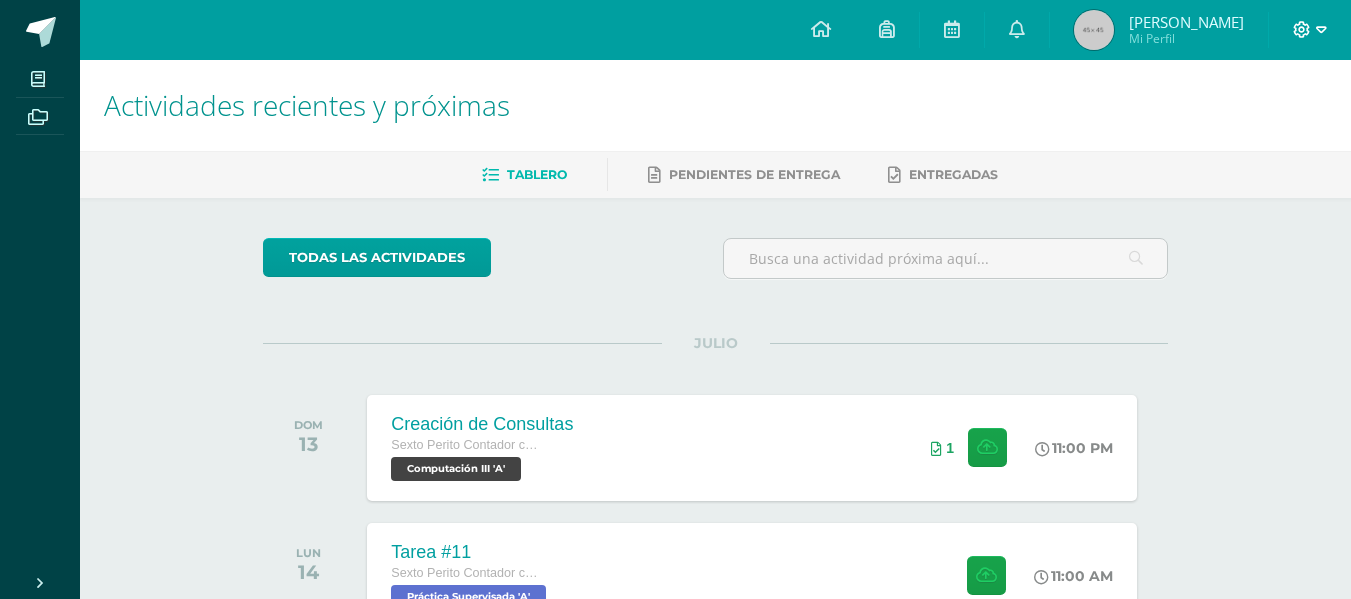 click at bounding box center (1310, 30) 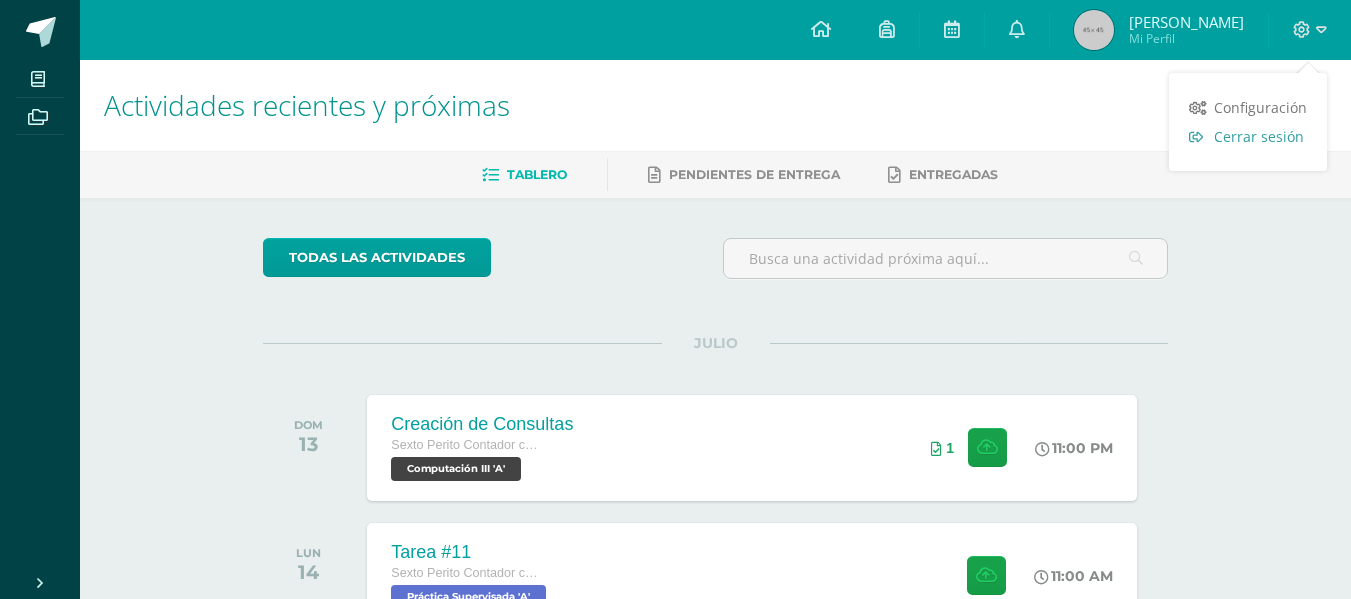 click on "Cerrar sesión" at bounding box center (1259, 136) 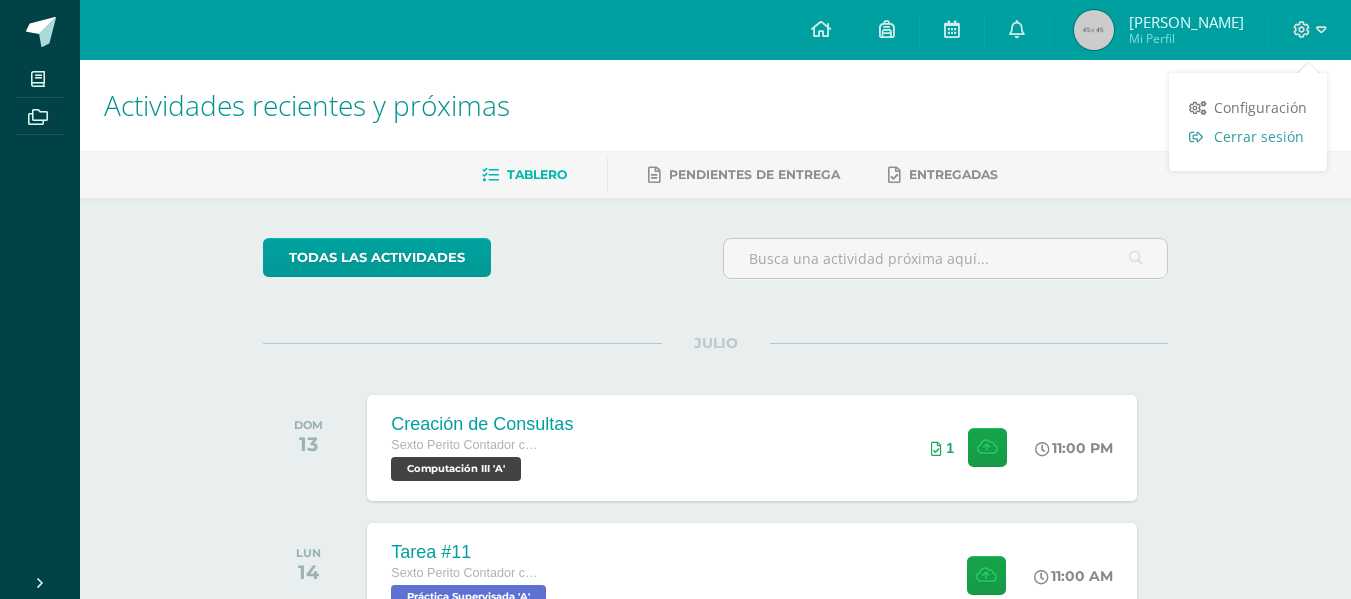 click on "Cerrar sesión" at bounding box center [1248, 136] 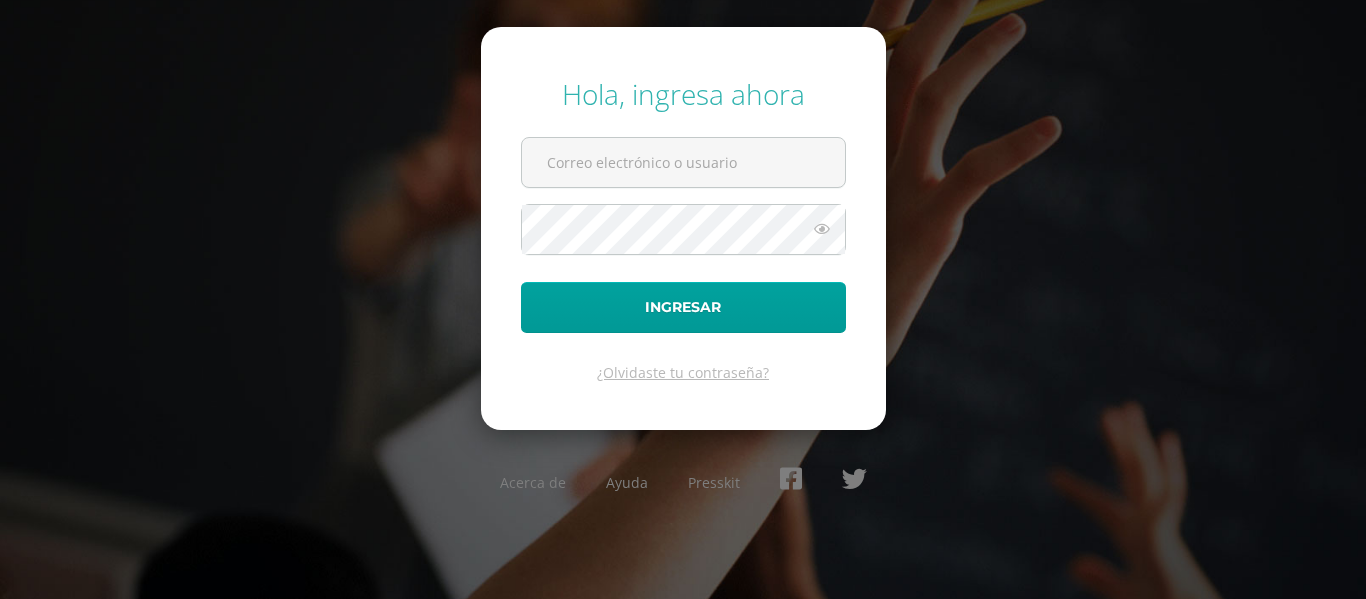 scroll, scrollTop: 0, scrollLeft: 0, axis: both 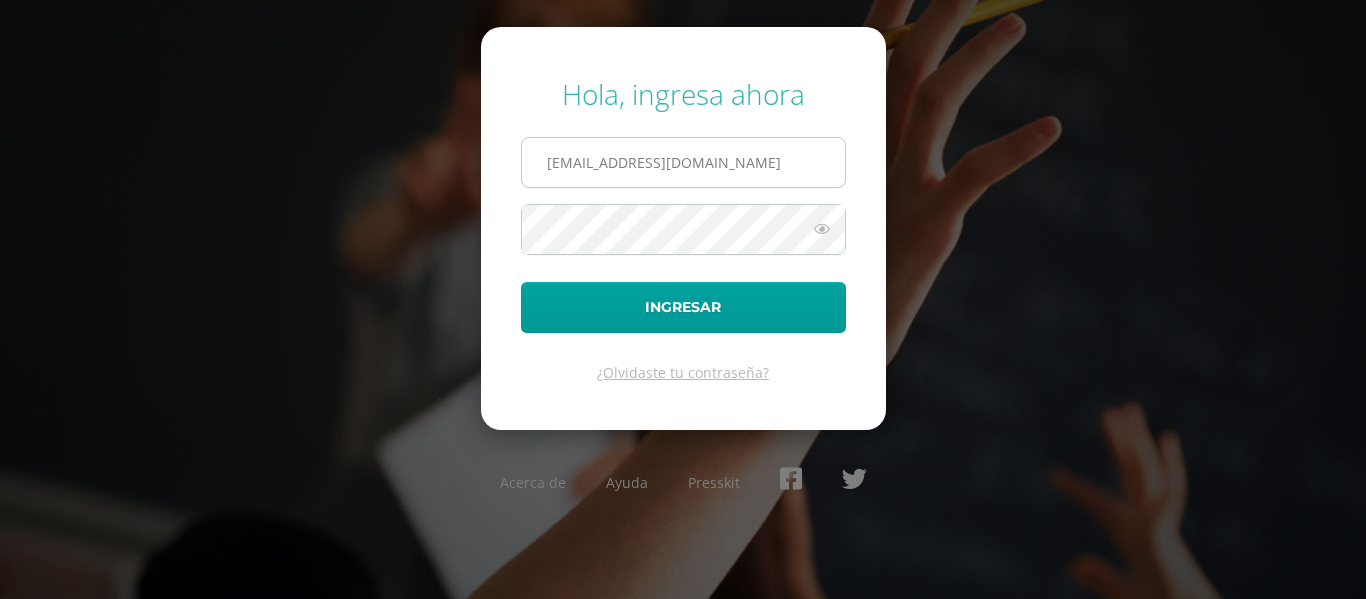click on "[EMAIL_ADDRESS][DOMAIN_NAME]" at bounding box center [683, 162] 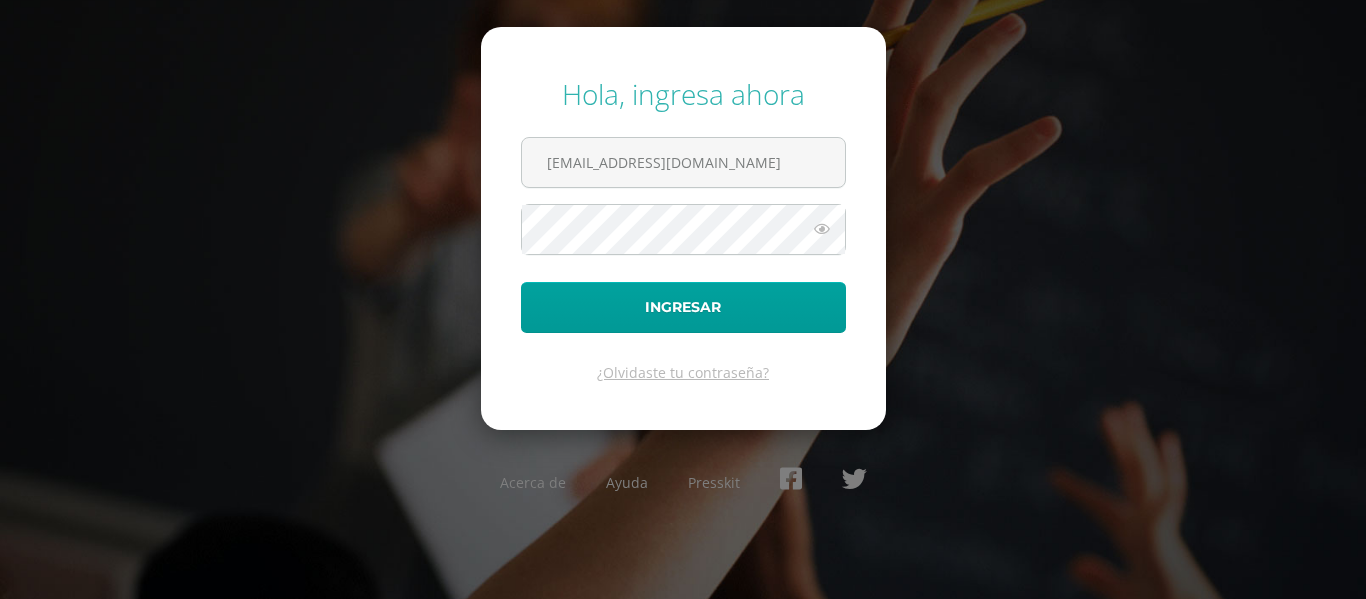 drag, startPoint x: 728, startPoint y: 157, endPoint x: 519, endPoint y: 143, distance: 209.46837 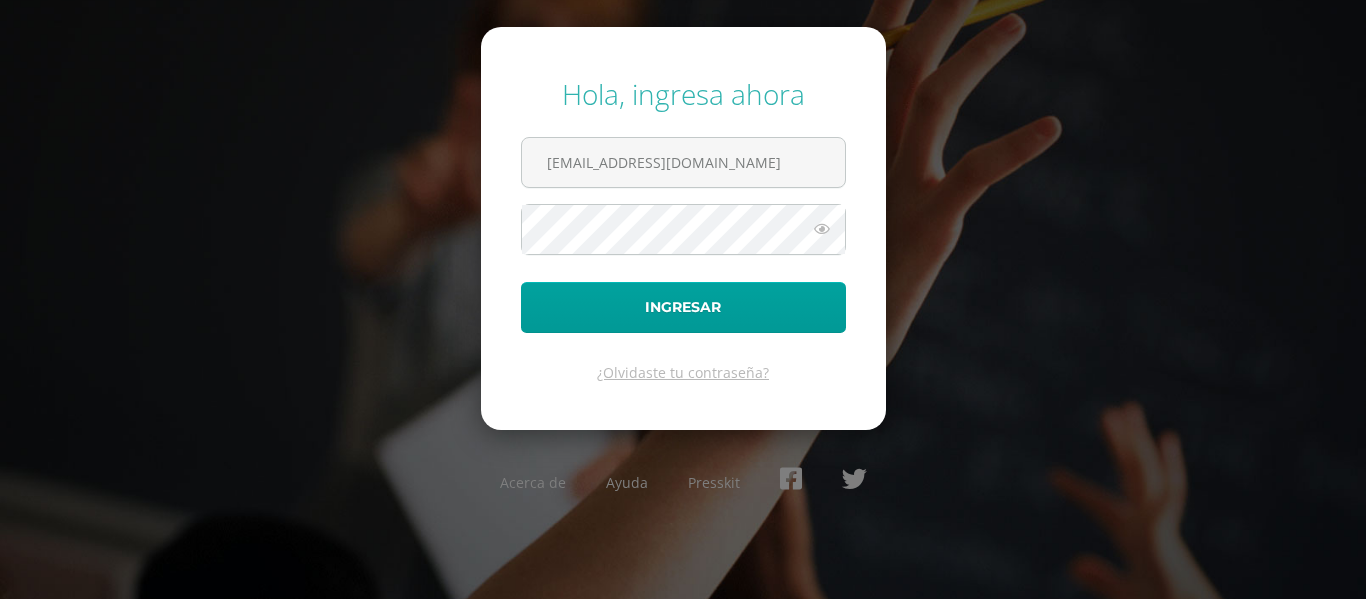 type on "2021456@laestrella.edu.gt" 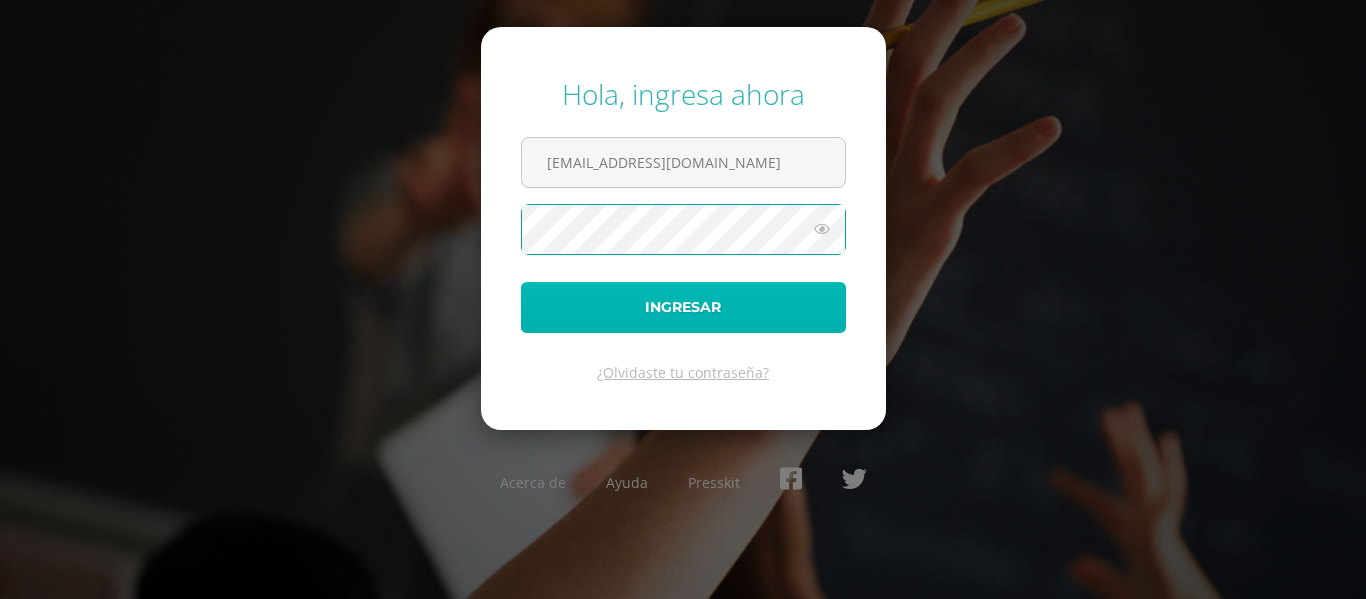 click on "Ingresar" at bounding box center [683, 307] 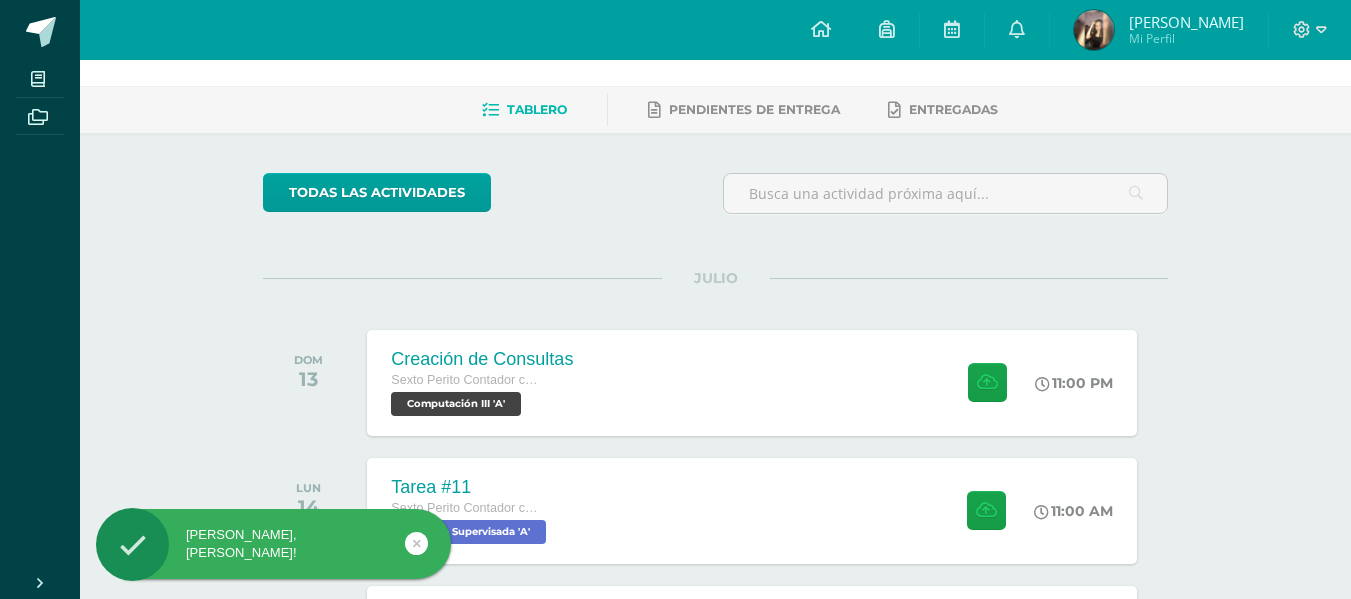 scroll, scrollTop: 100, scrollLeft: 0, axis: vertical 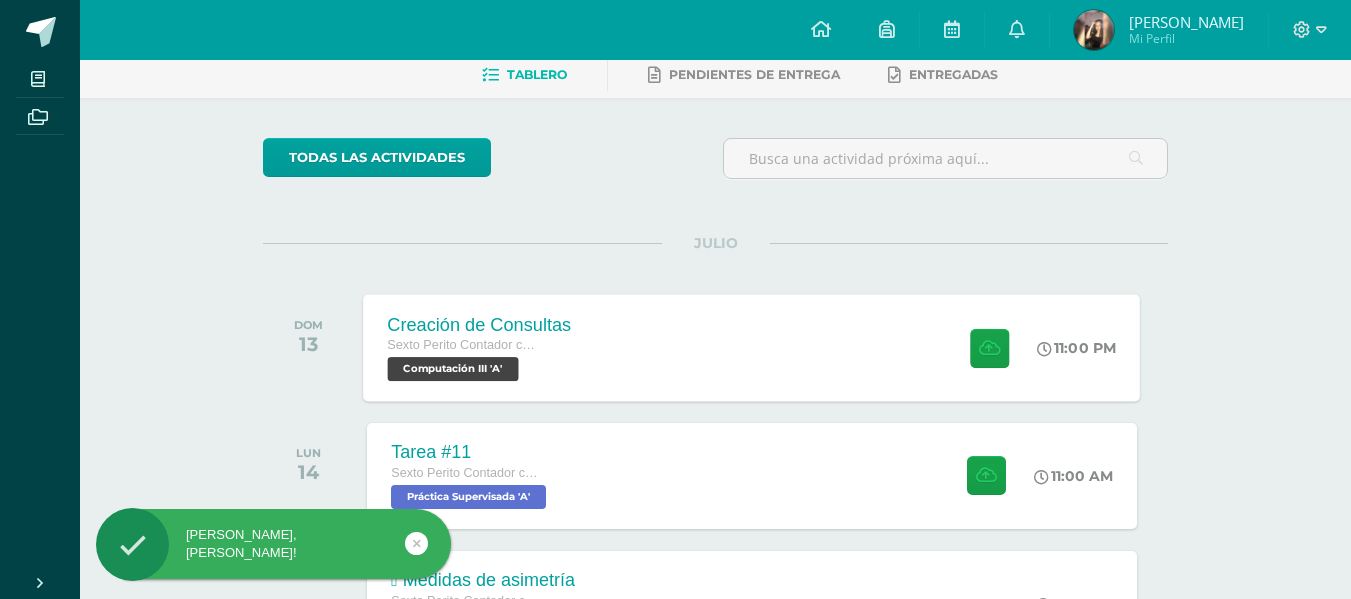 click on "Creación de Consultas
Sexto Perito Contador con Orientación en Computación
Computación III 'A'
11:00 PM
Creación de Consultas
Computación III" at bounding box center [752, 347] 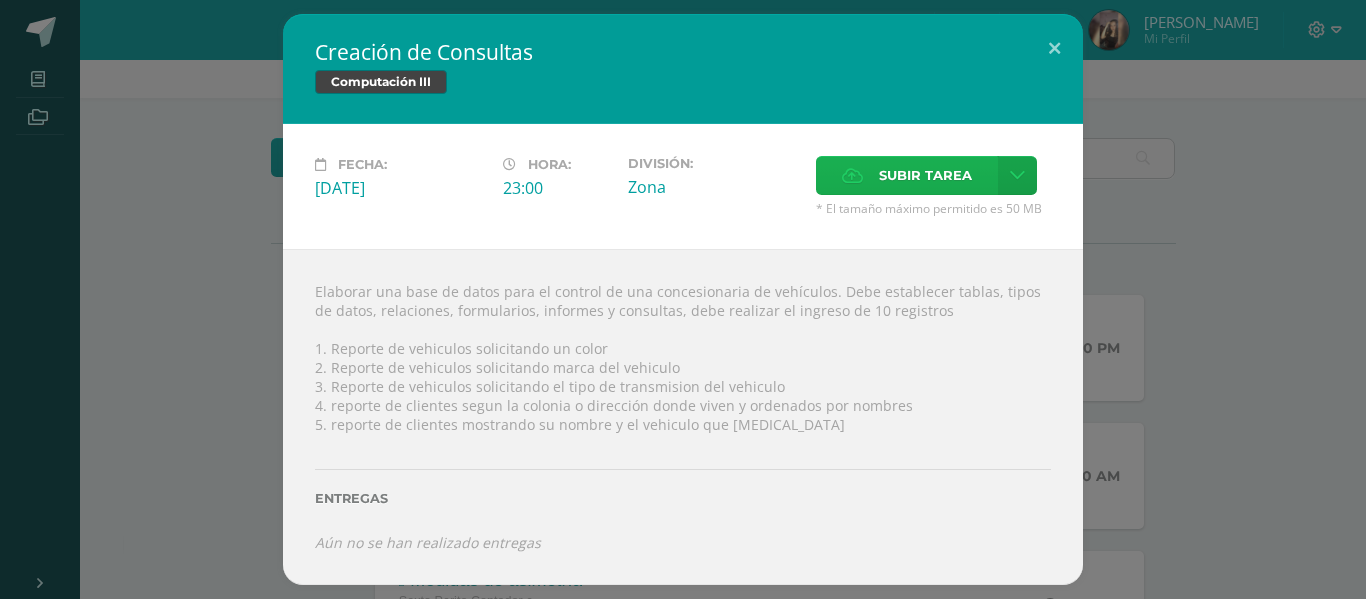 click on "Subir tarea" at bounding box center [907, 175] 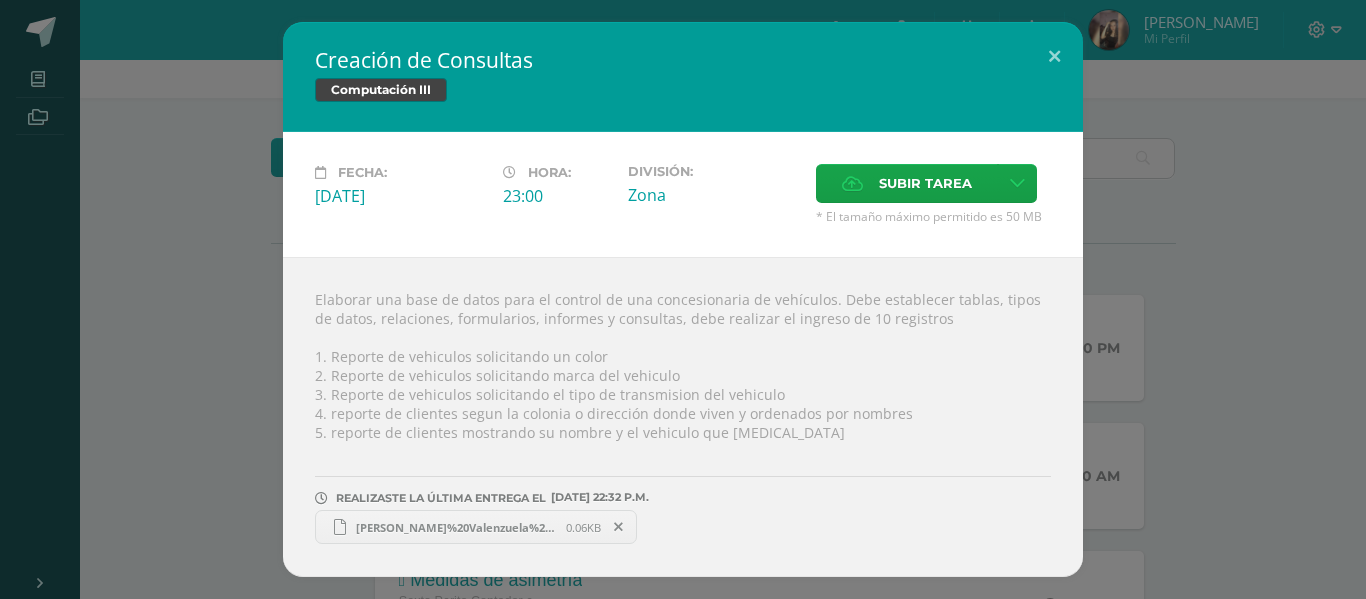 click on "Creación de Consultas
Computación III
Fecha:
Domingo 13 de Julio
Hora:
23:00
División:
Subir tarea
?" at bounding box center [683, 299] 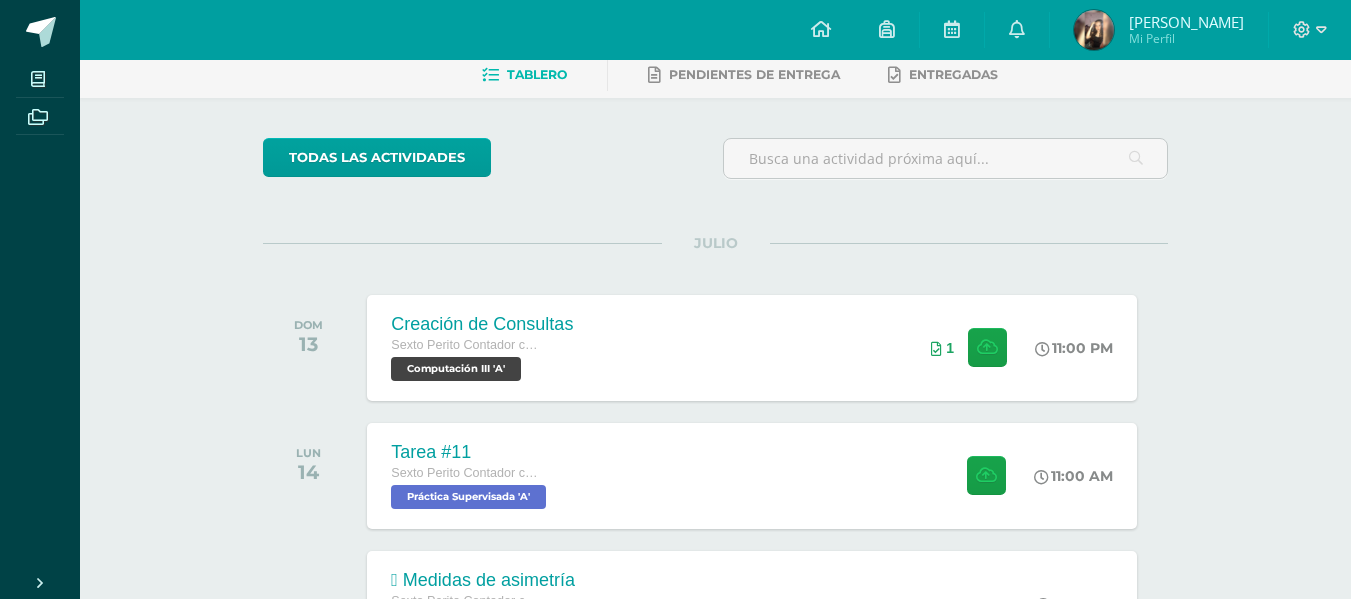 click on "Mi Perfil" at bounding box center [1186, 38] 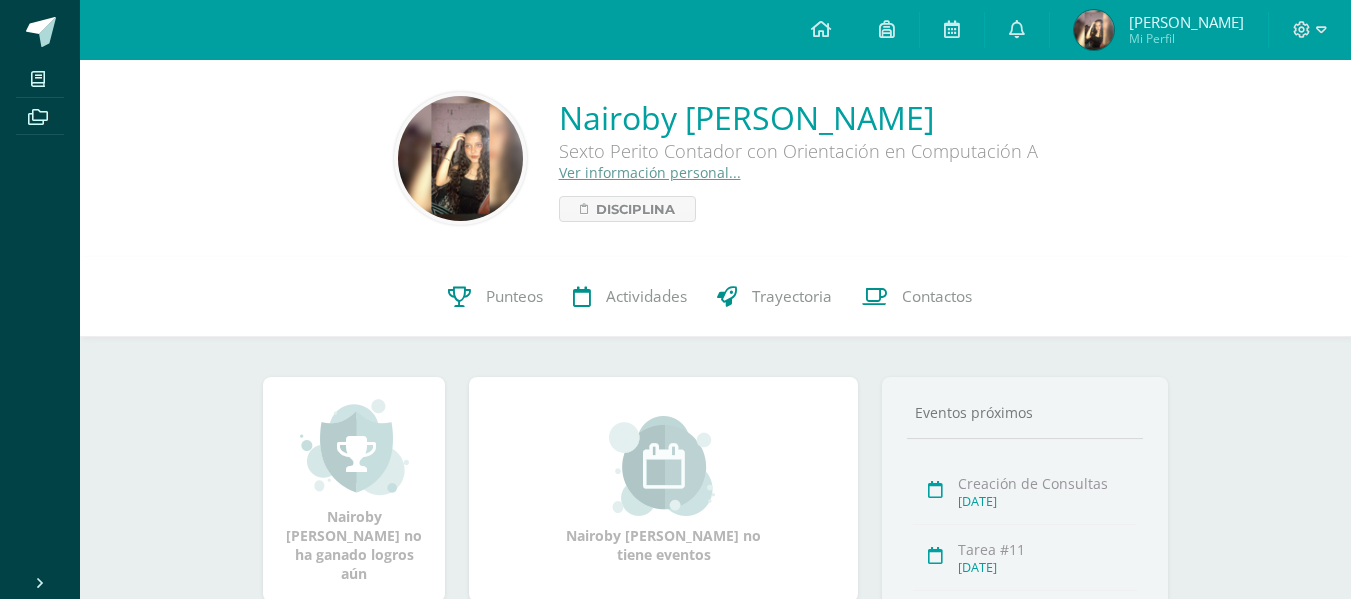 scroll, scrollTop: 0, scrollLeft: 0, axis: both 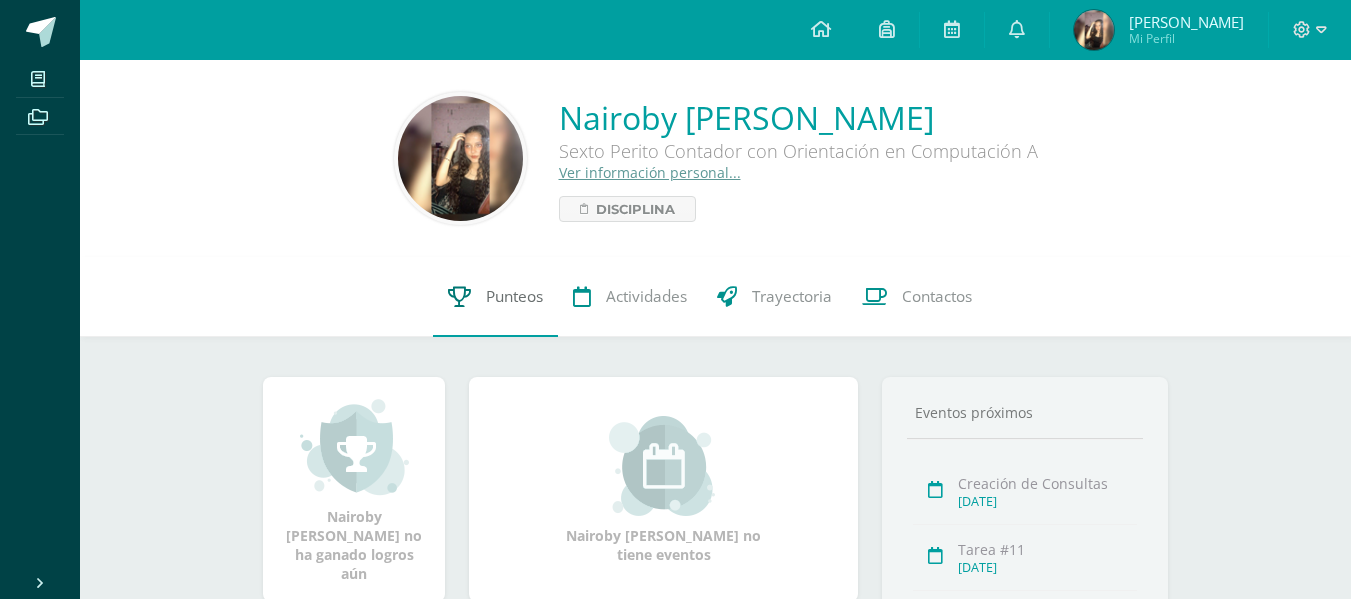 click on "Punteos" at bounding box center (514, 296) 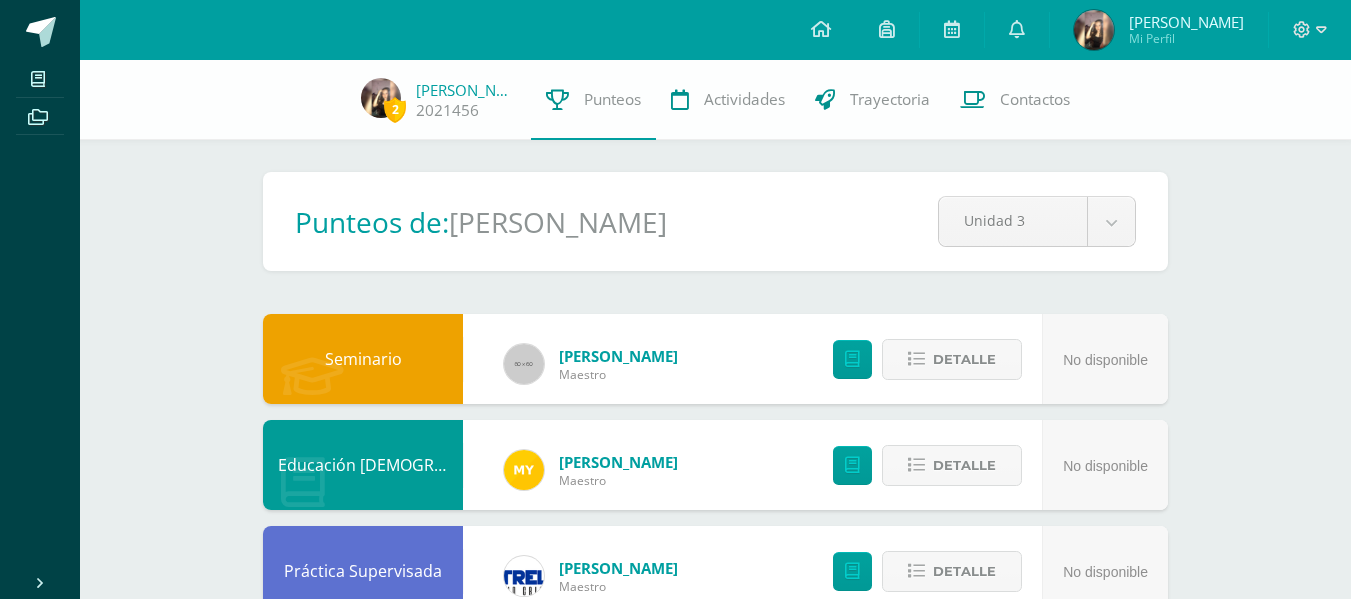 scroll, scrollTop: 0, scrollLeft: 0, axis: both 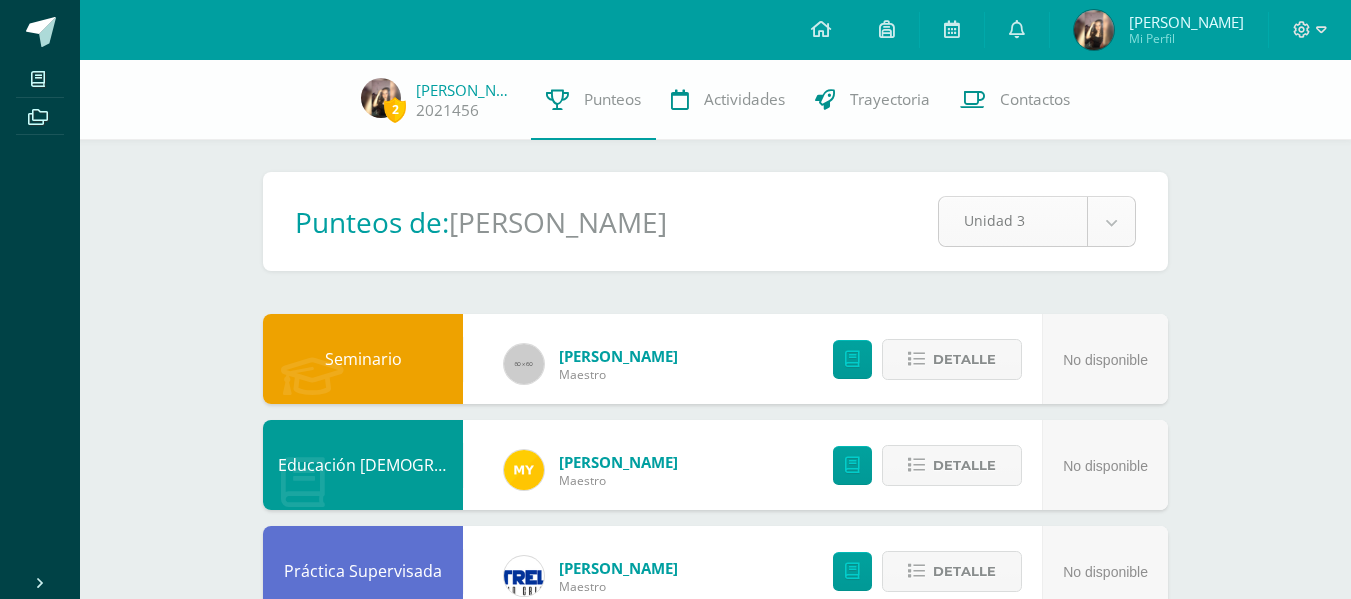 click on "Mis cursos Archivos Cerrar panel
Auditoría
Sexto
Perito Contador con Orientación en Computación
"A"
Computación III
Sexto
Perito Contador con Orientación en Computación
"A"
Contabilidad Bancaria
Sexto
Perito Contador con Orientación en Computación
"A"
Contabilidad Gubernamental Integrada
Sexto
Perito Contador con Orientación en Computación
"A"
Derecho Mercantil y Nociones del Derecho Laboral
Mi Perfil" at bounding box center (675, 858) 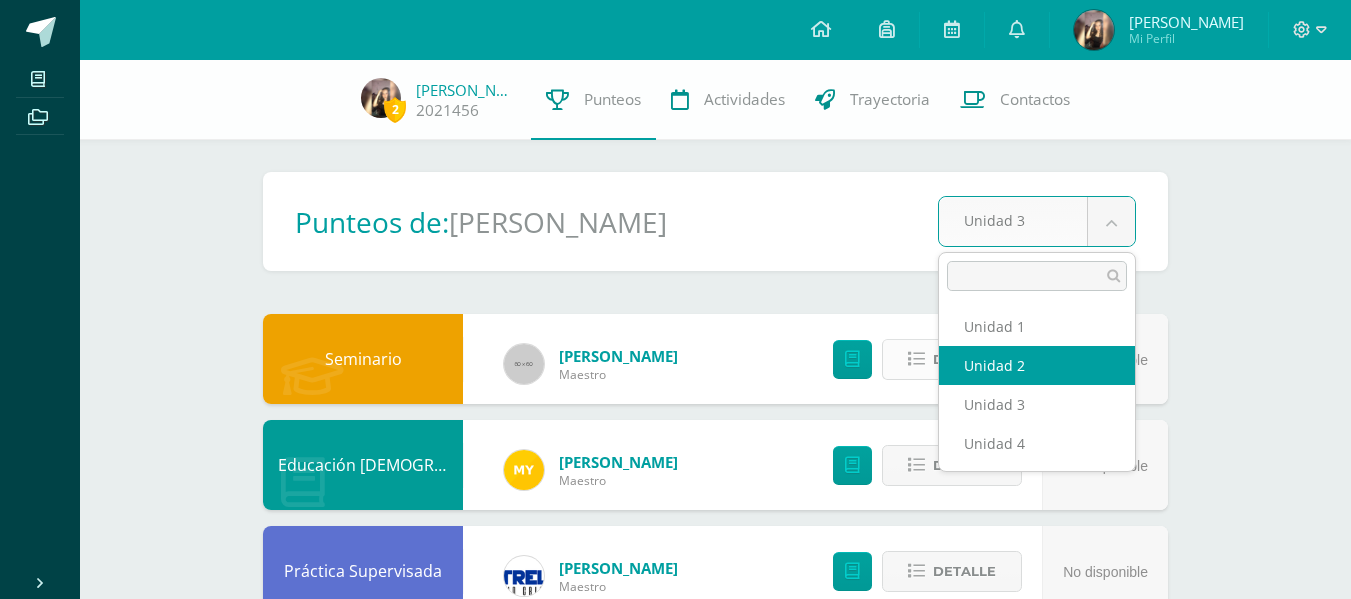 select on "Unidad 2" 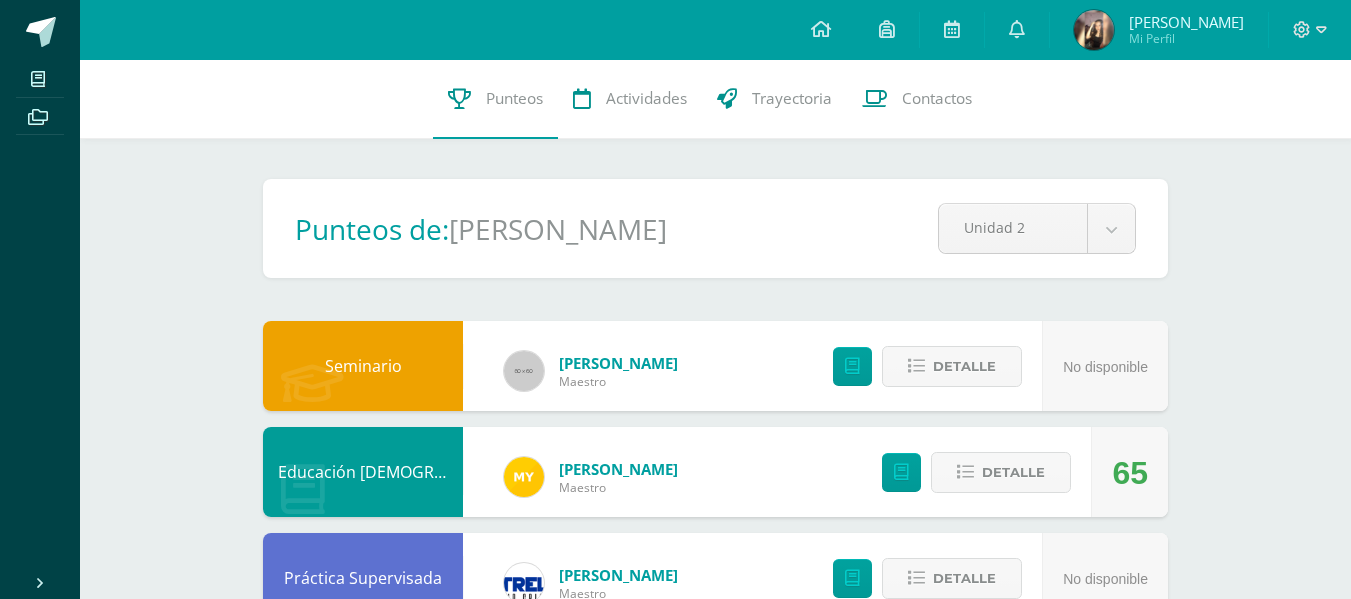 scroll, scrollTop: 0, scrollLeft: 0, axis: both 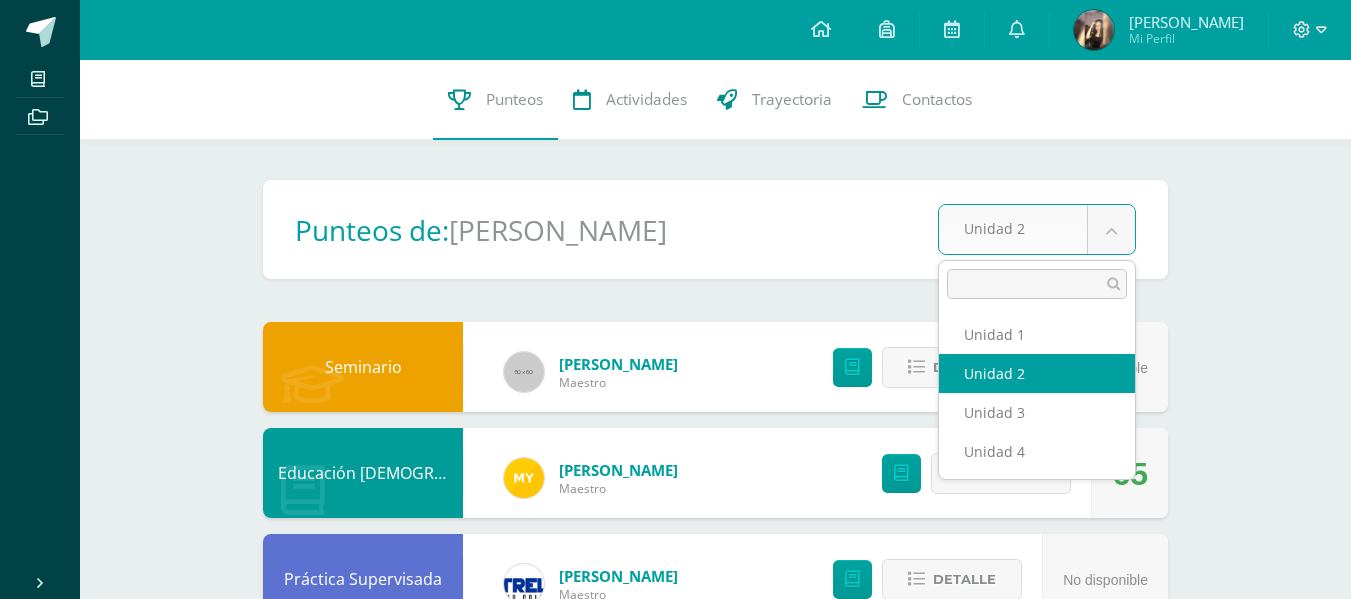 click on "Mis cursos Archivos Cerrar panel
Auditoría
Sexto
Perito Contador con Orientación en Computación
"A"
Computación III
Sexto
Perito Contador con Orientación en Computación
"A"
Contabilidad Bancaria
Sexto
Perito Contador con Orientación en Computación
"A"
Contabilidad Gubernamental Integrada
Sexto
Perito Contador con Orientación en Computación
"A"
Derecho Mercantil y Nociones del Derecho Laboral
Mi Perfil" at bounding box center (675, 862) 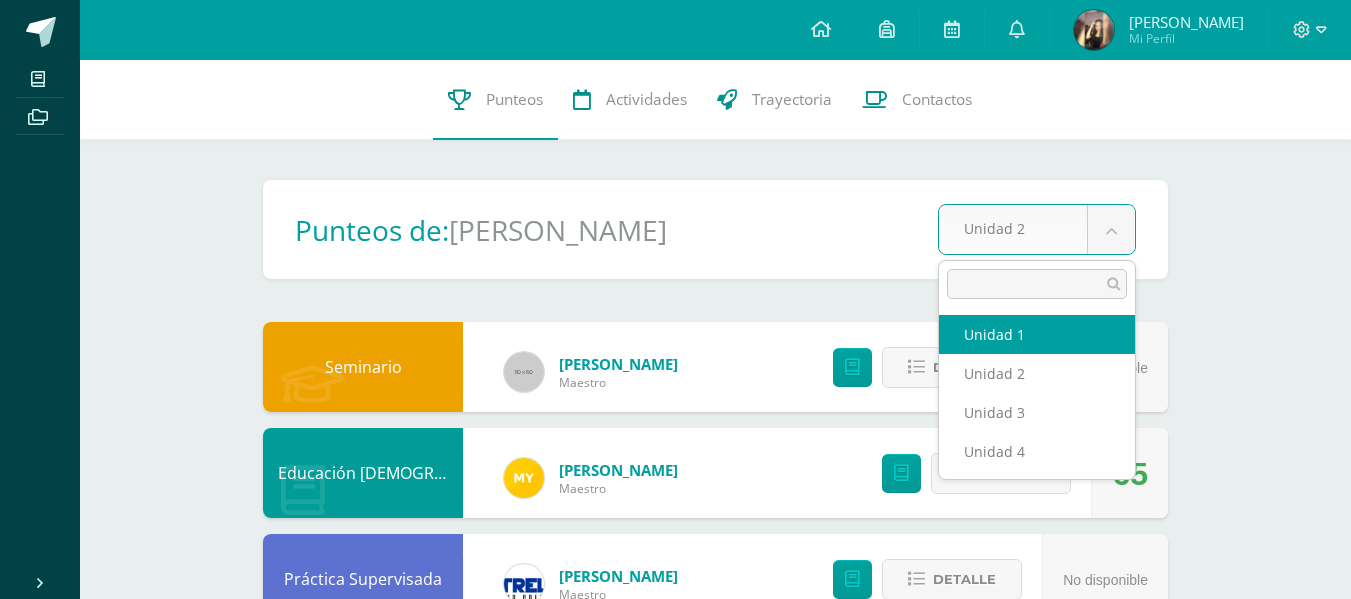 select on "Unidad 1" 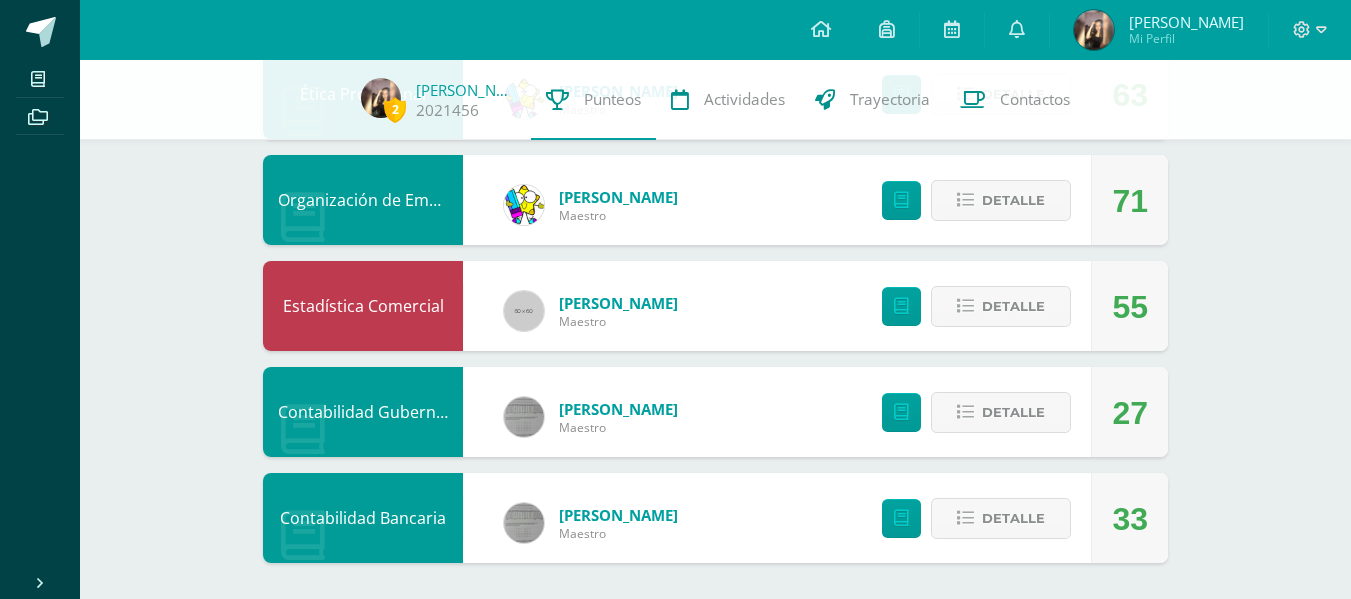 scroll, scrollTop: 1117, scrollLeft: 0, axis: vertical 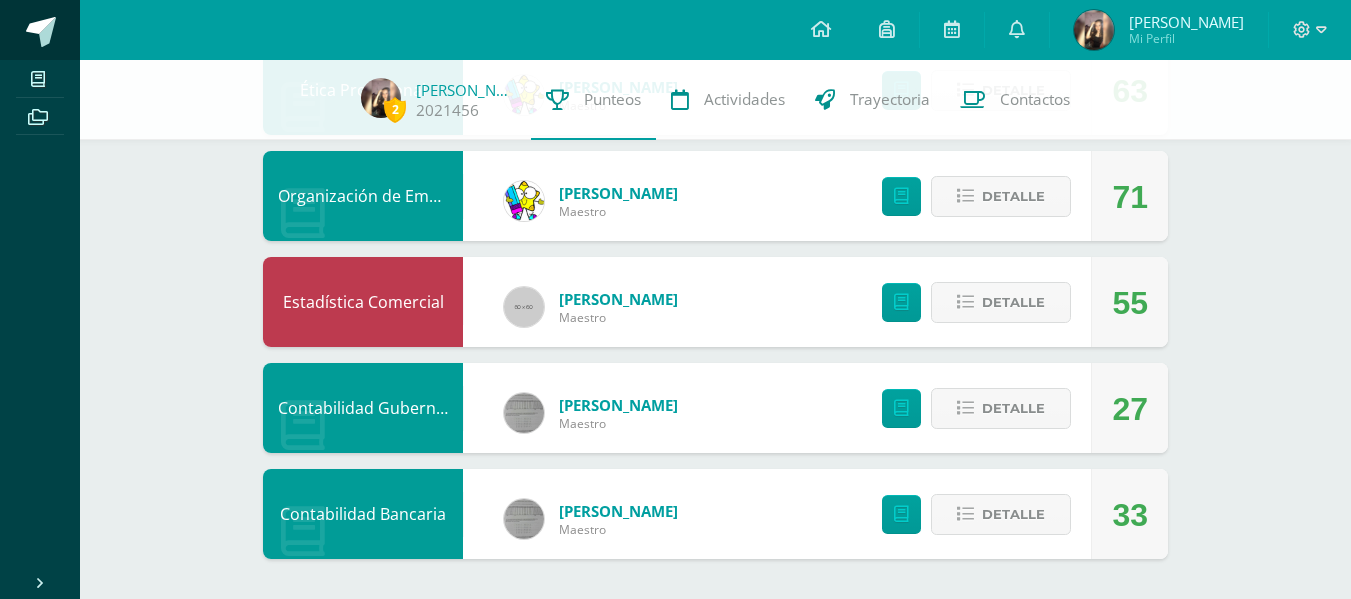 click at bounding box center (41, 32) 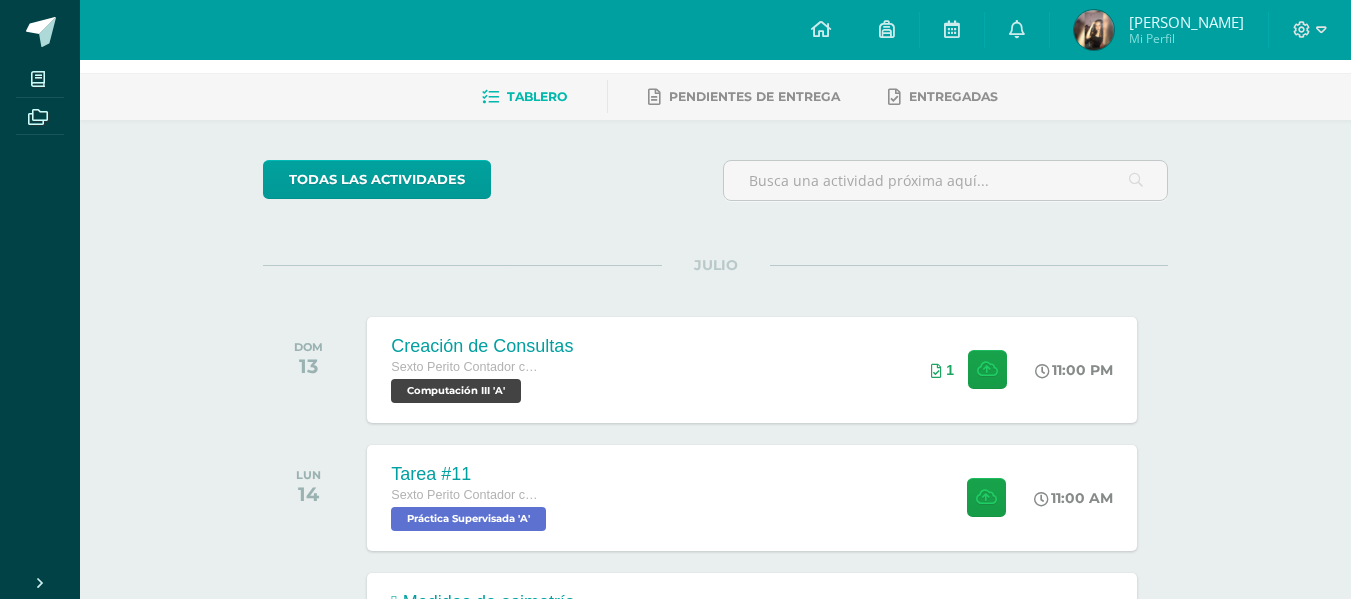 scroll, scrollTop: 200, scrollLeft: 0, axis: vertical 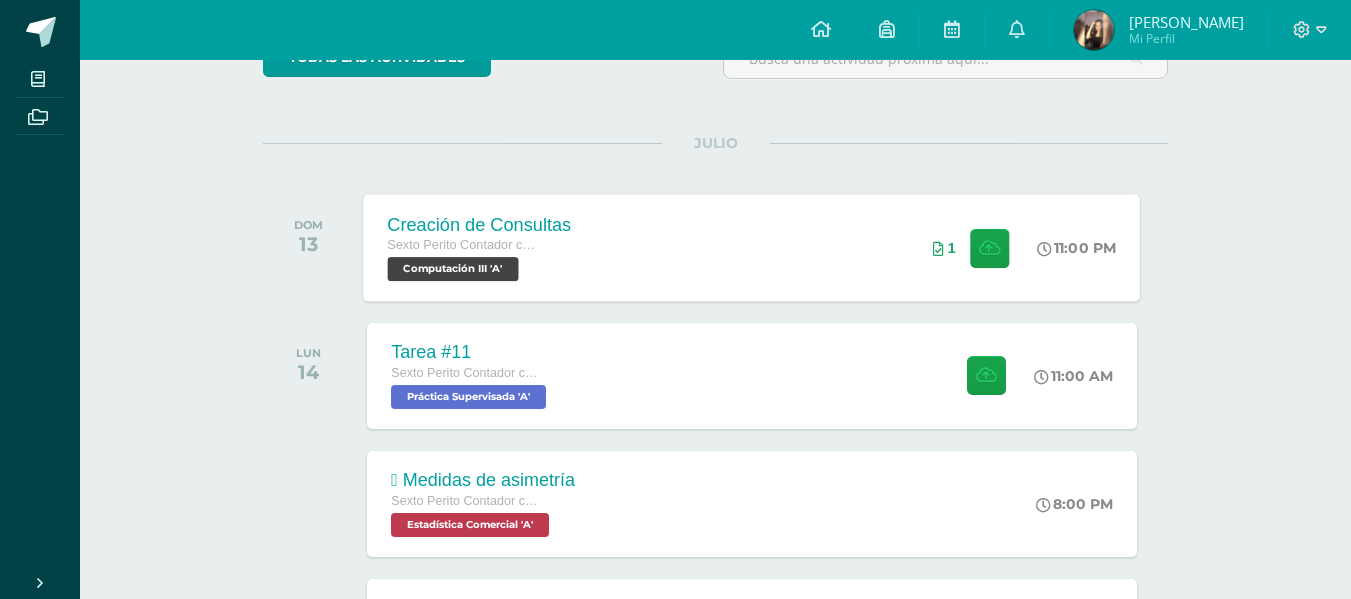 click on "Sexto Perito Contador con Orientación en Computación
Computación III 'A'" at bounding box center [480, 258] 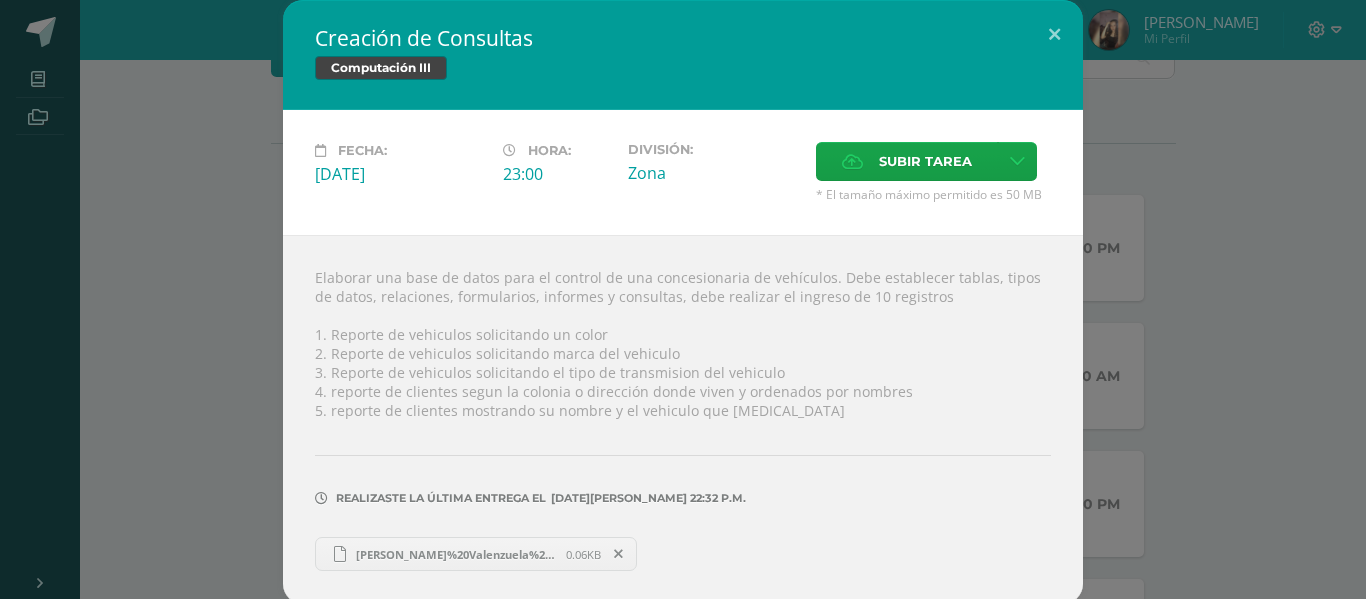click on "Creación de Consultas
Computación III
Fecha:
[DATE][PERSON_NAME]:
23:00
División:
Subir tarea
?" at bounding box center [683, 302] 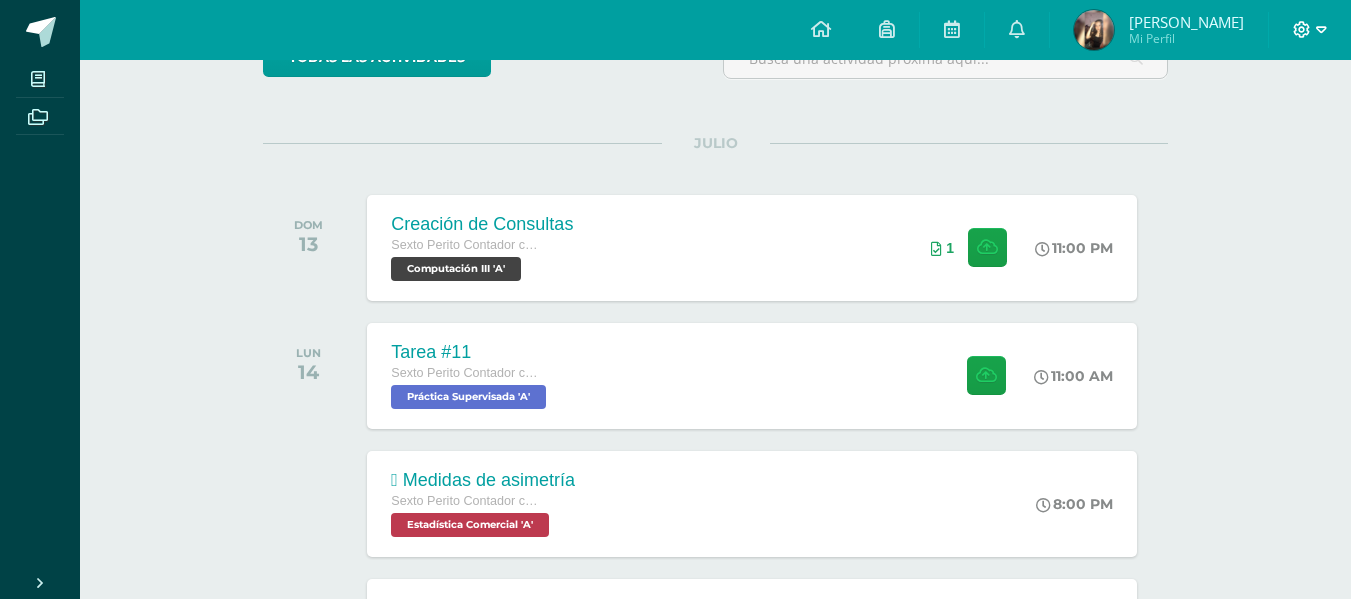 click 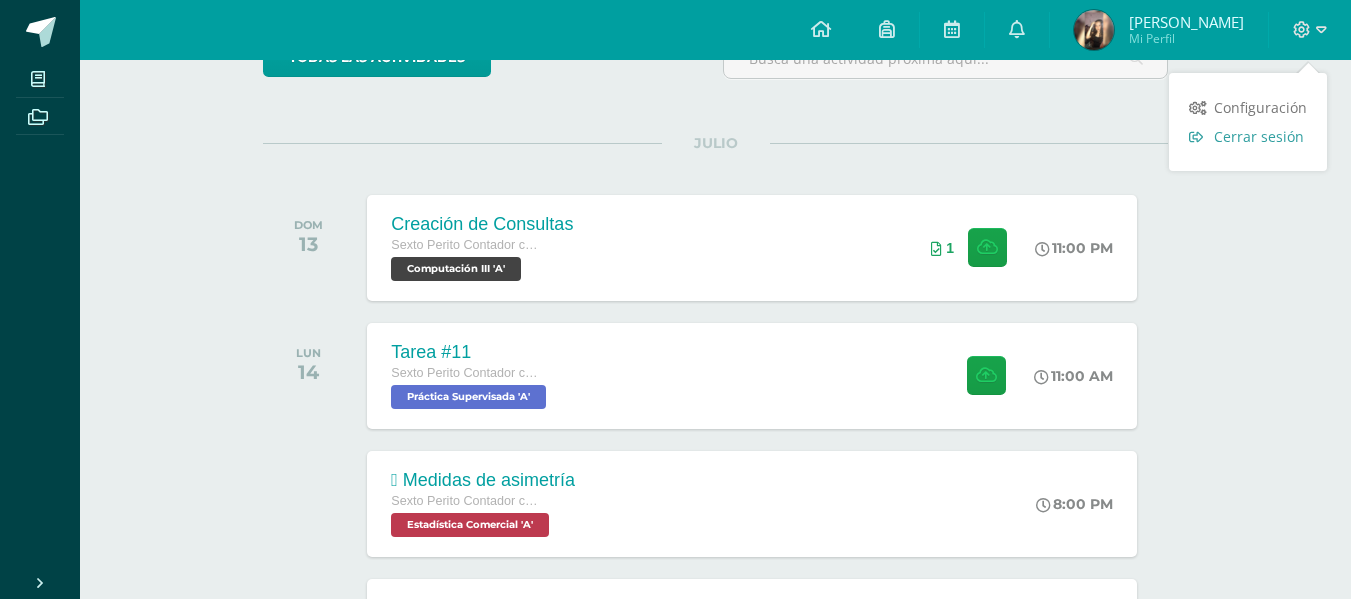 click on "Cerrar sesión" at bounding box center [1259, 136] 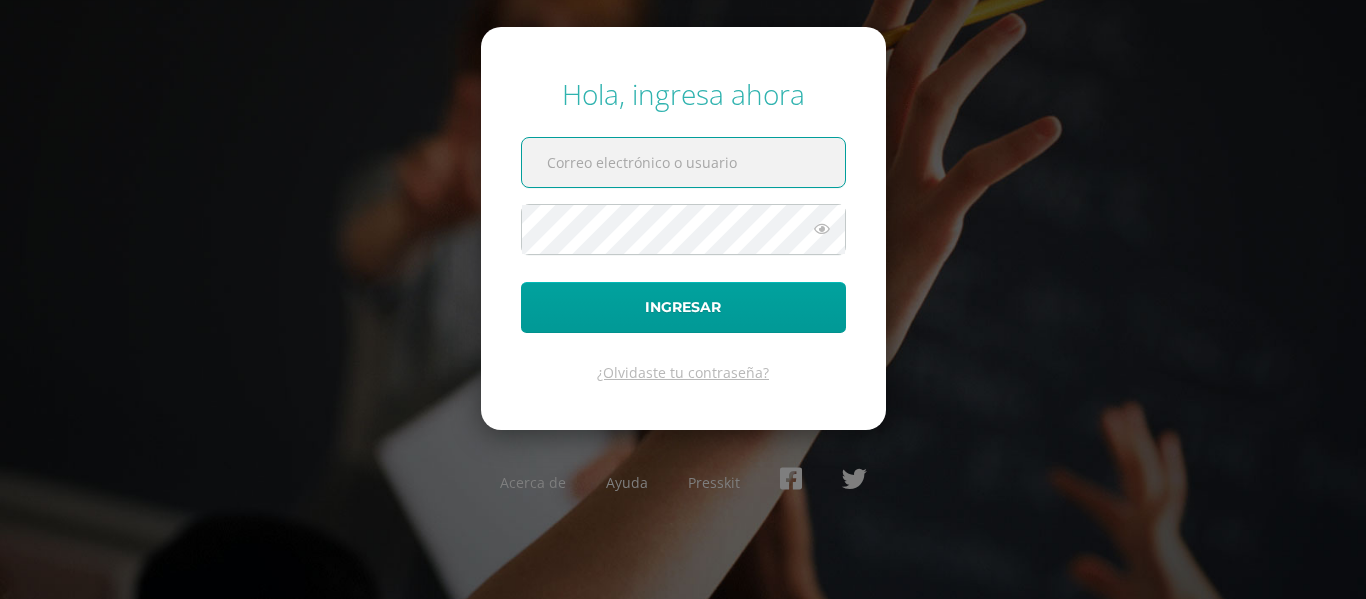 scroll, scrollTop: 0, scrollLeft: 0, axis: both 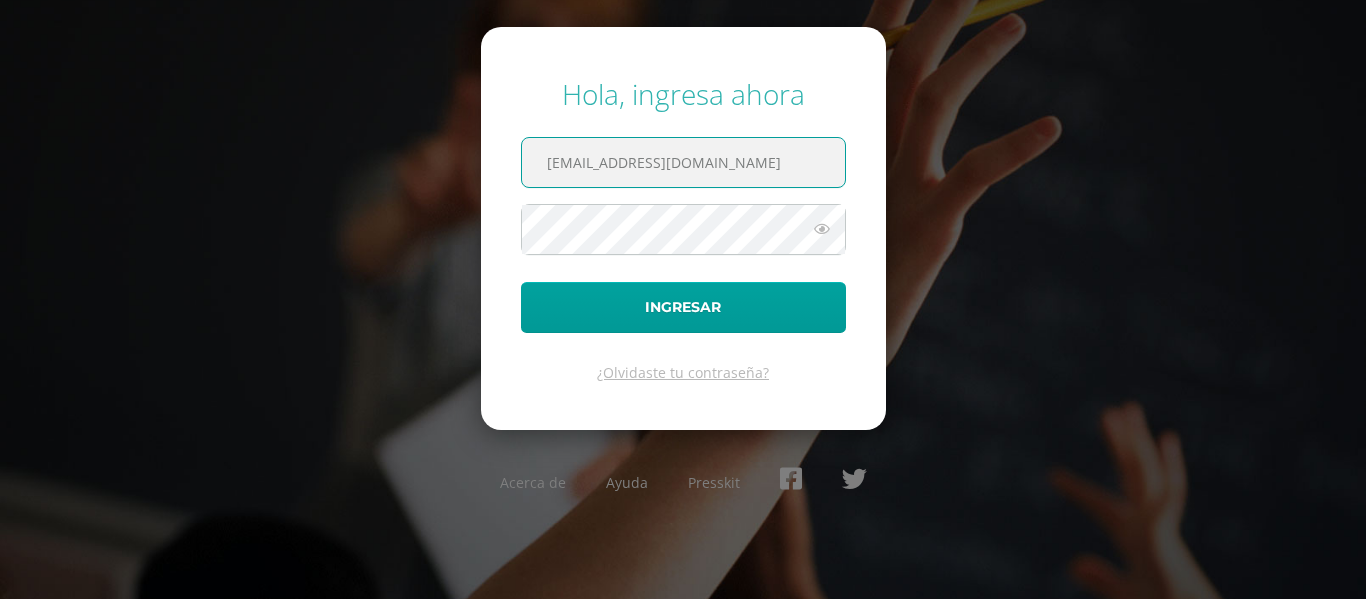 click on "2021473@laestrella.edu.gt" at bounding box center (683, 162) 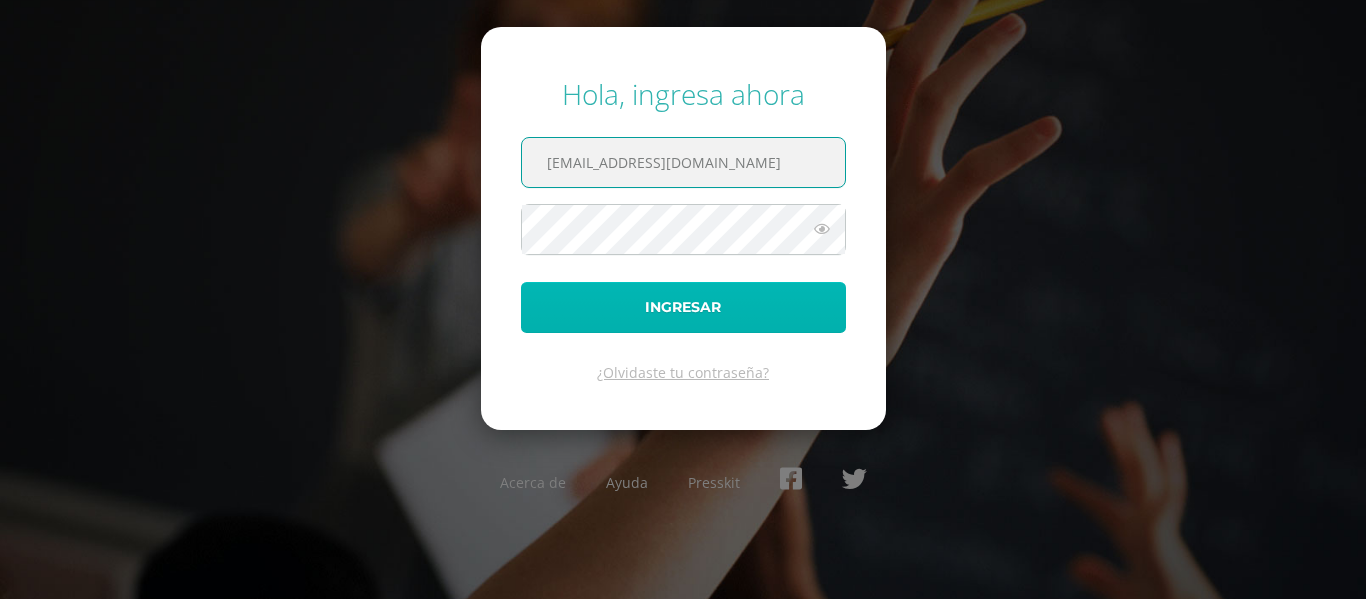 drag, startPoint x: 570, startPoint y: 309, endPoint x: 564, endPoint y: 294, distance: 16.155495 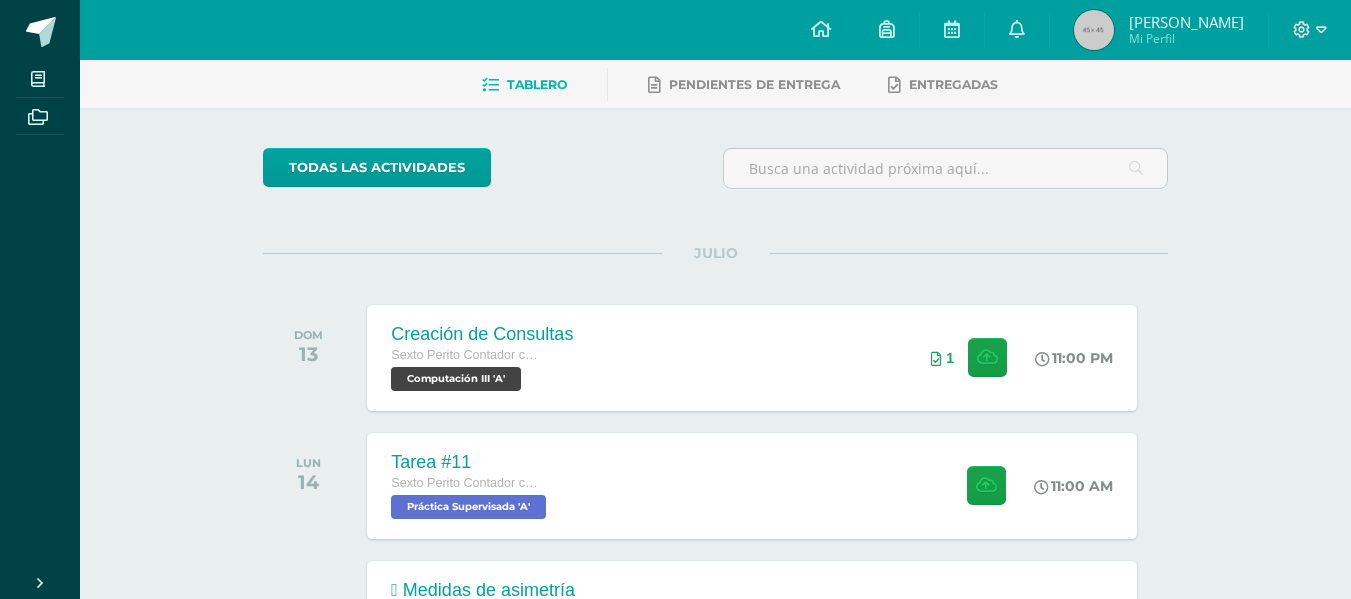 scroll, scrollTop: 200, scrollLeft: 0, axis: vertical 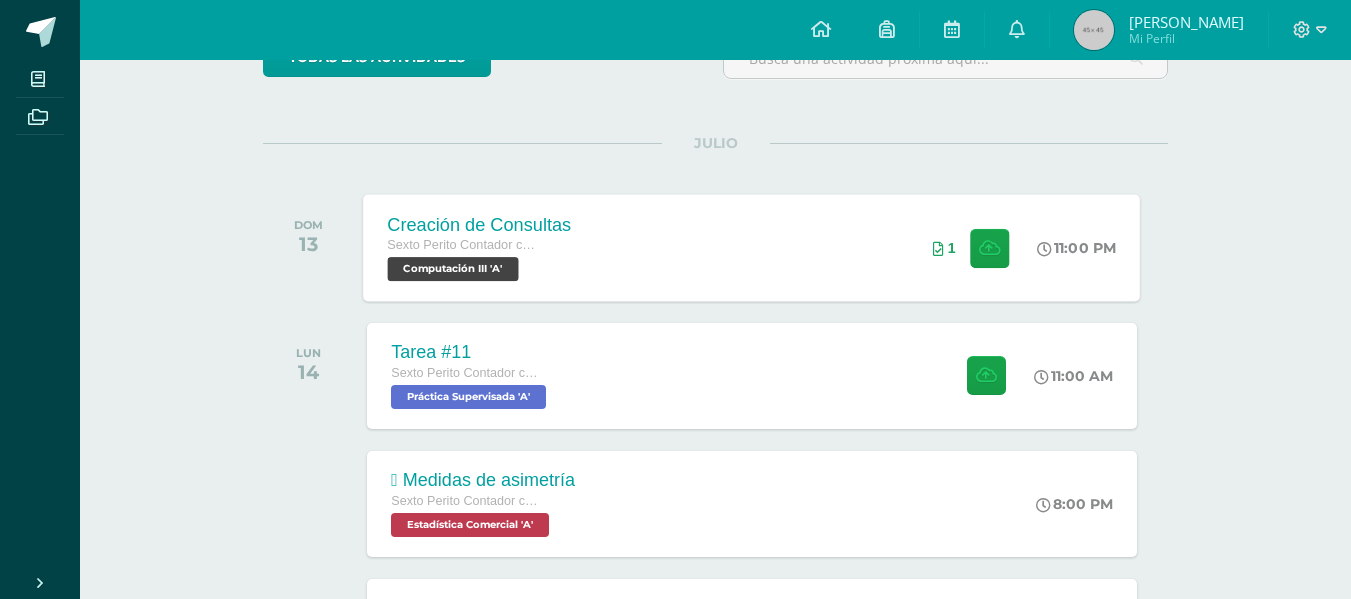 click on "Creación de Consultas
Sexto Perito Contador con Orientación en Computación
Computación III 'A'" at bounding box center (480, 247) 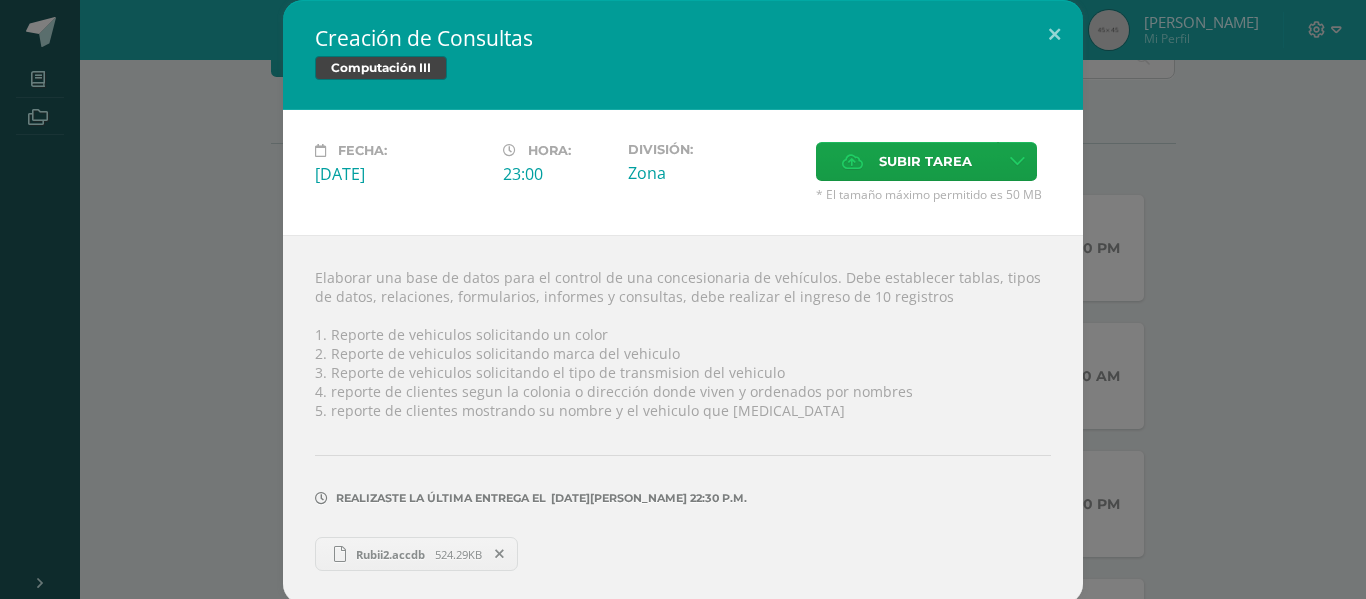 click on "Creación de Consultas
Computación III
Fecha:
[DATE][PERSON_NAME]:
23:00
División:
Subir tarea
?" at bounding box center [683, 302] 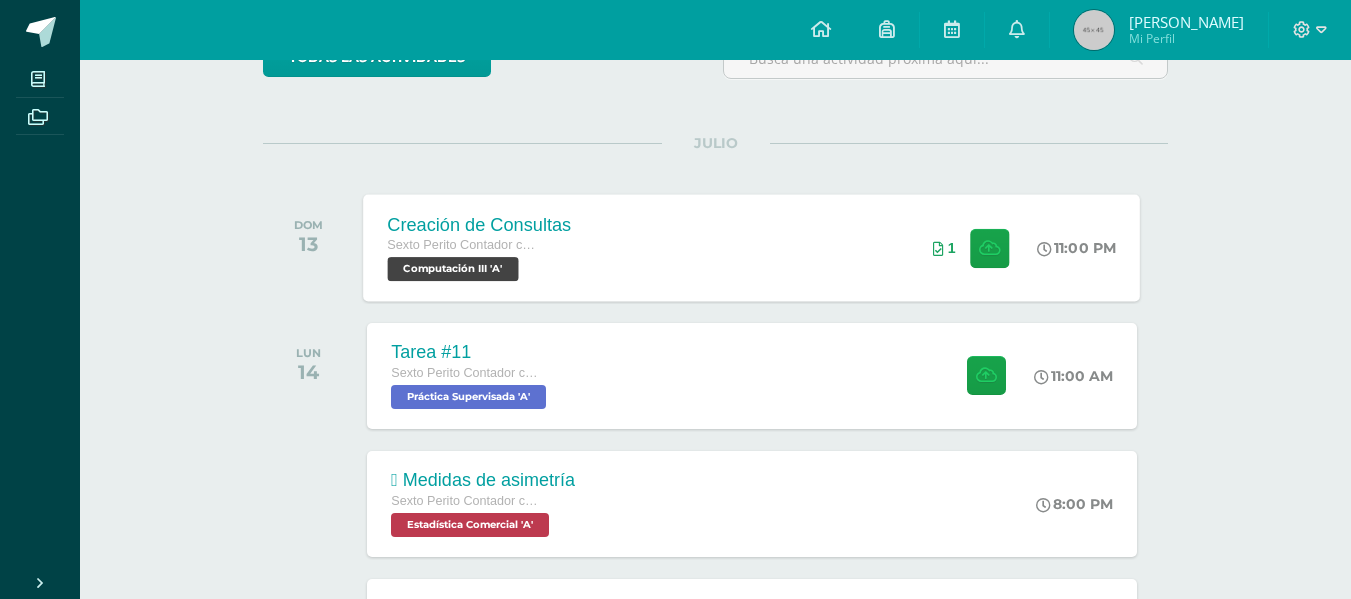 click on "1" at bounding box center [971, 247] 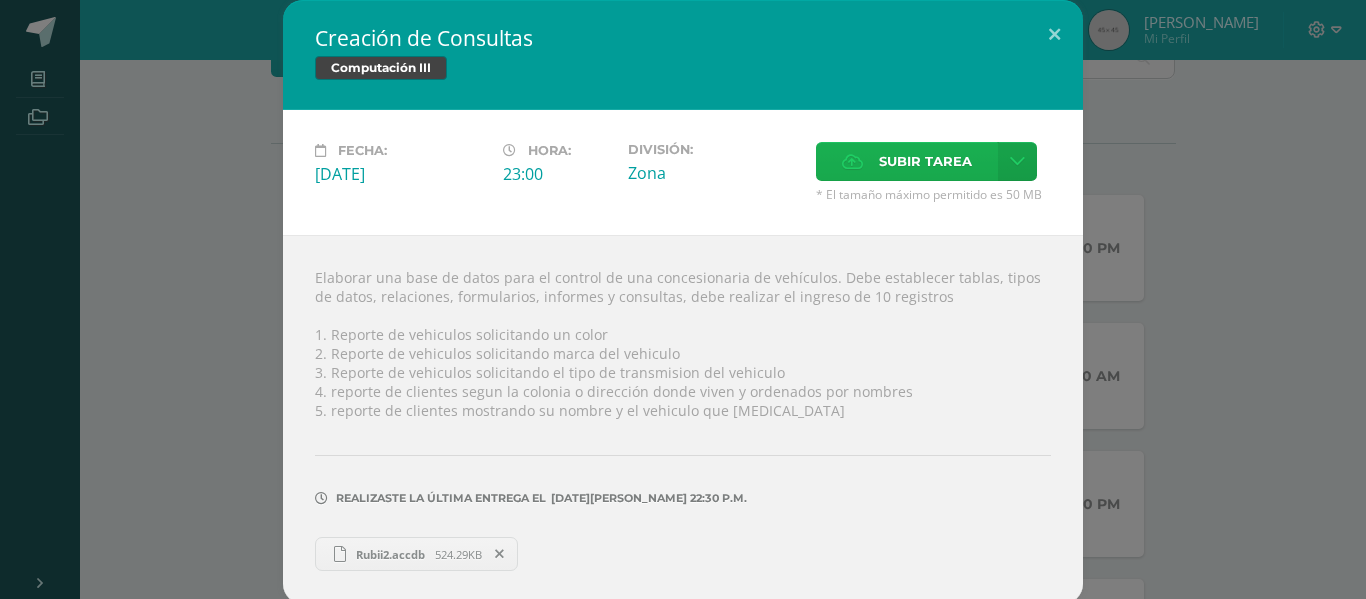 click on "Subir tarea" at bounding box center (925, 161) 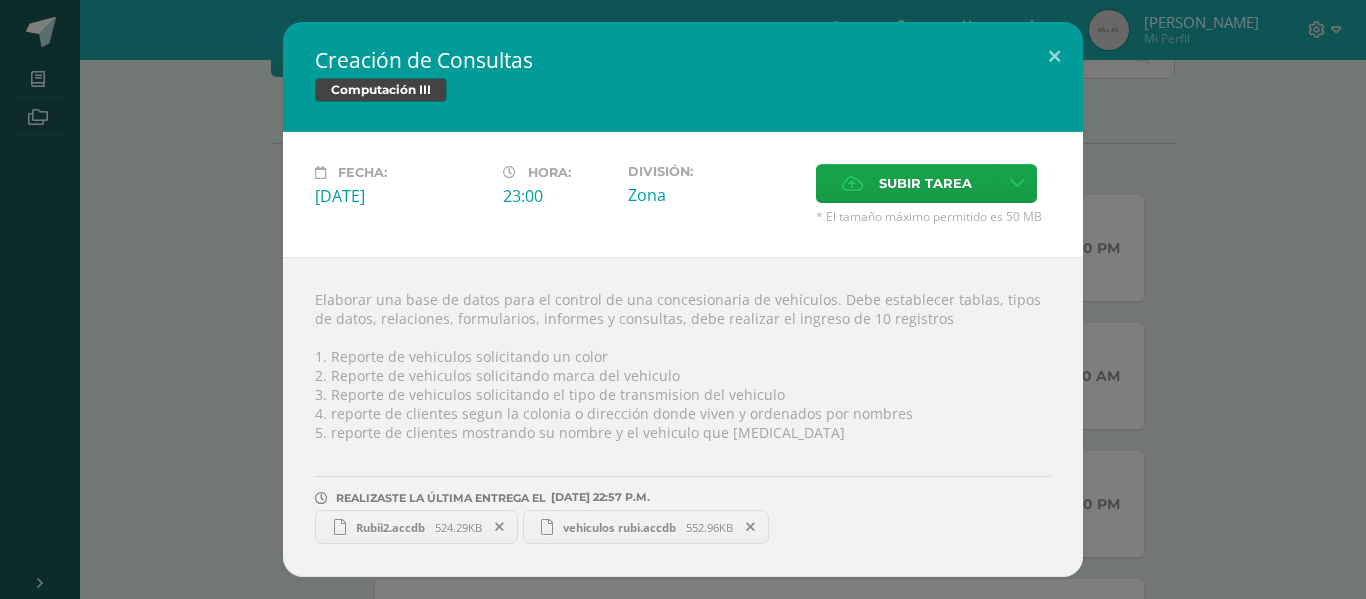 click on "Creación de Consultas
Computación III
Fecha:
Domingo 13 de Julio
Hora:
23:00
División:
Subir tarea
?" at bounding box center (683, 299) 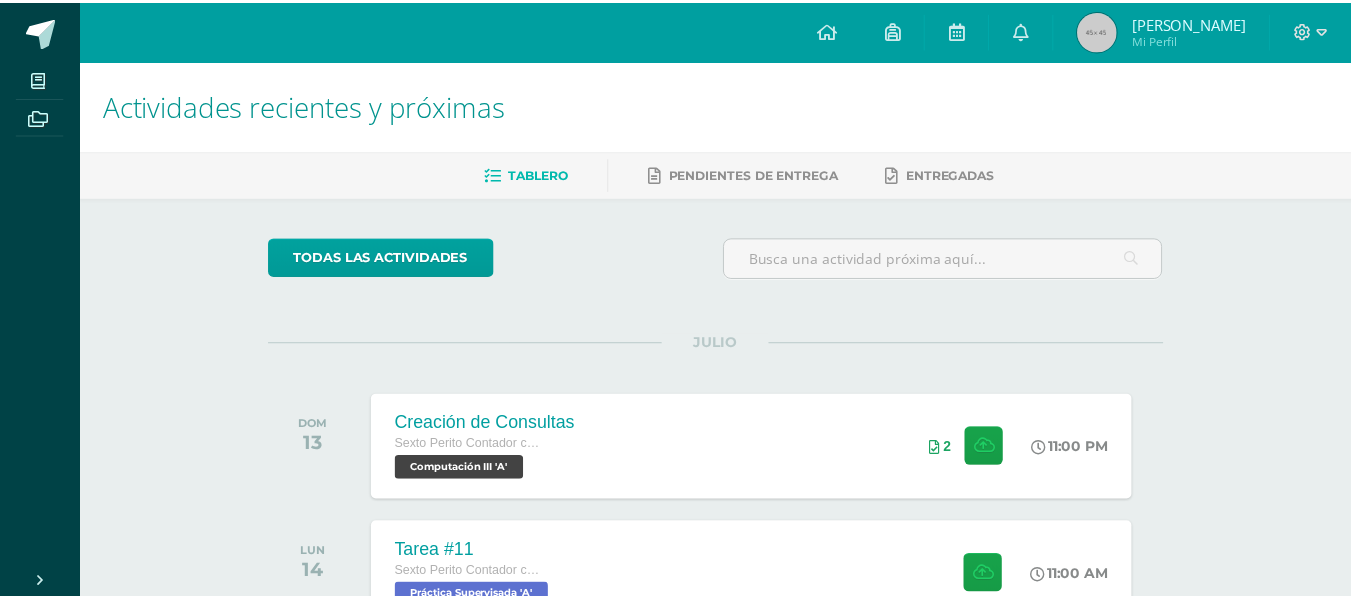 scroll, scrollTop: 200, scrollLeft: 0, axis: vertical 